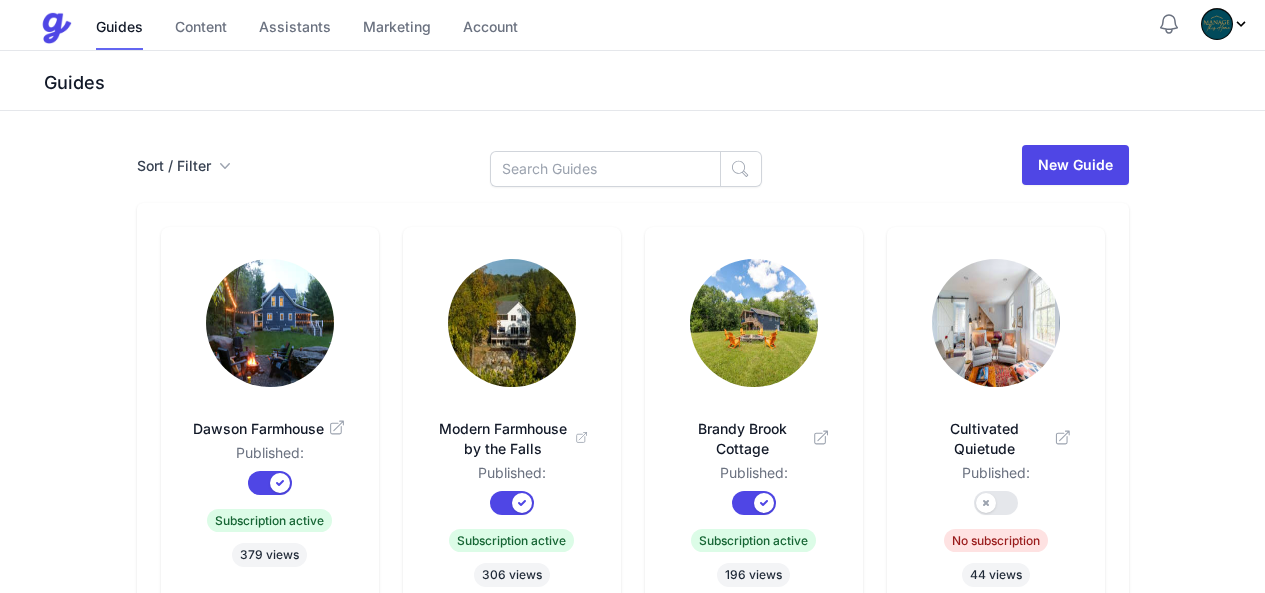 scroll, scrollTop: 0, scrollLeft: 0, axis: both 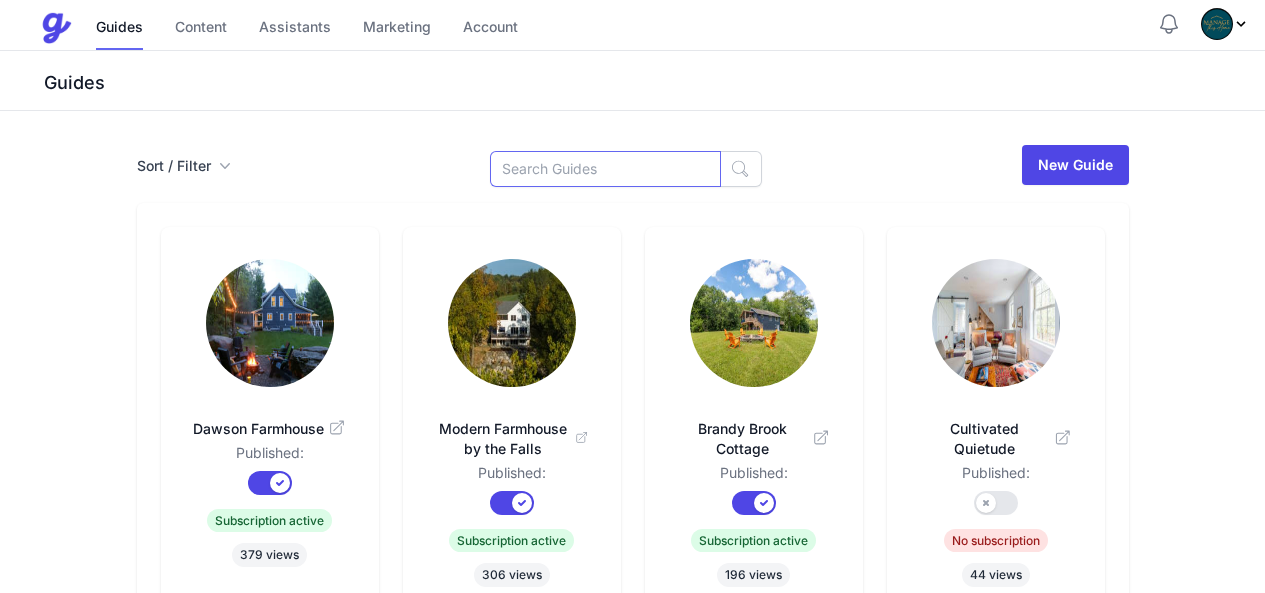 click at bounding box center [605, 169] 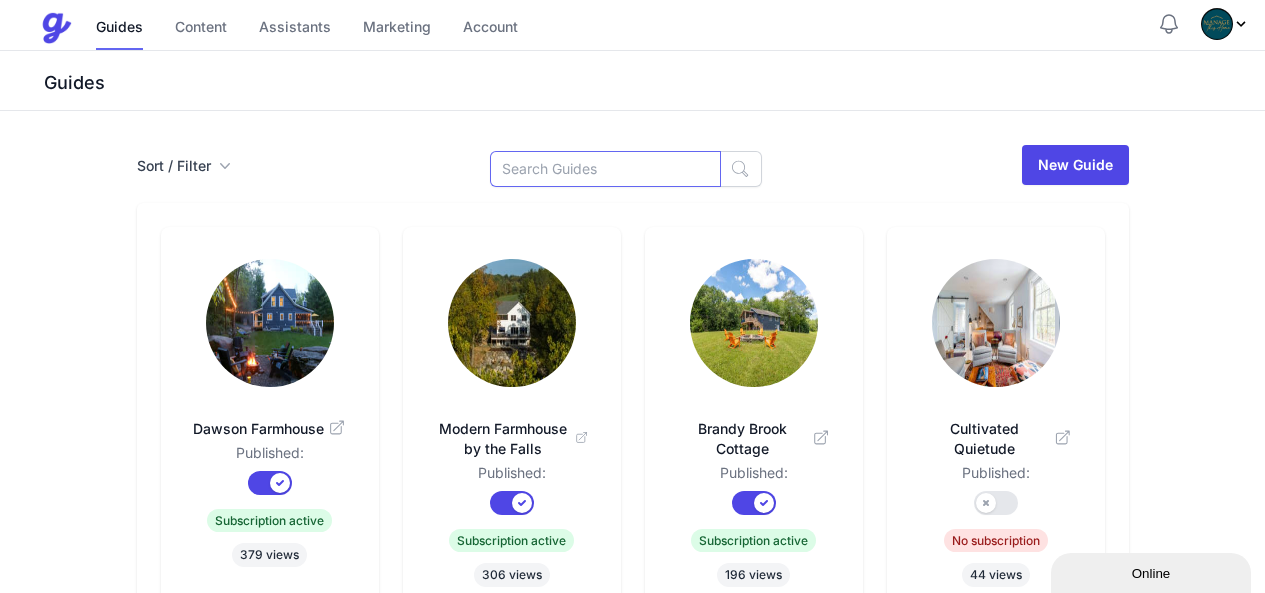 scroll, scrollTop: 0, scrollLeft: 0, axis: both 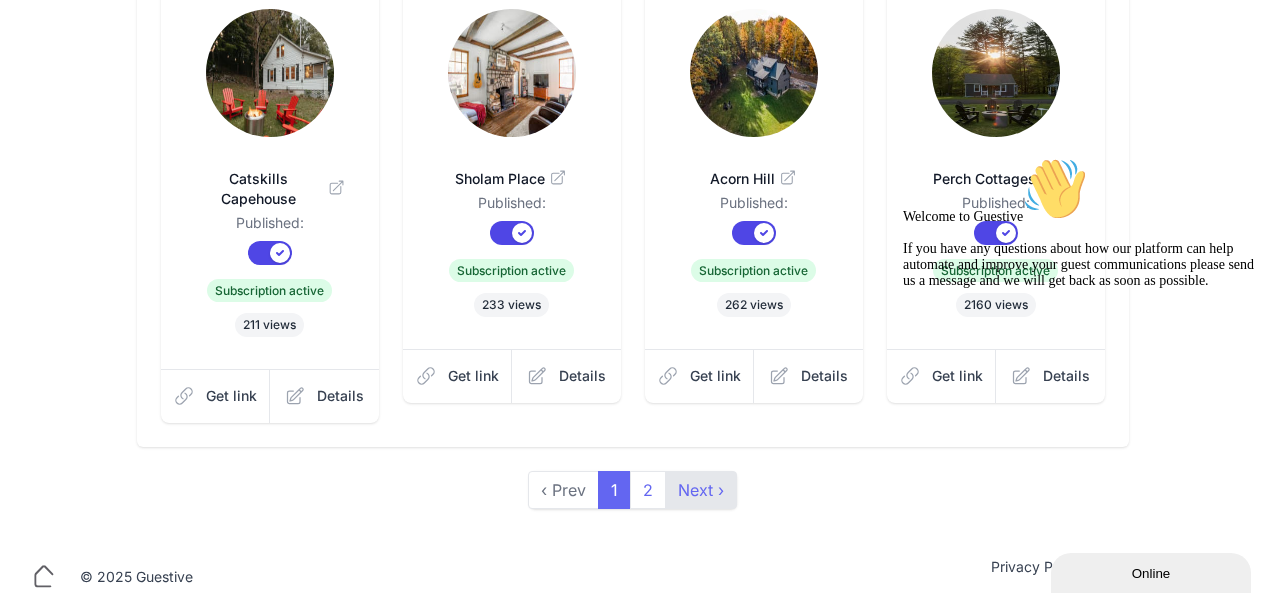 type on "rou" 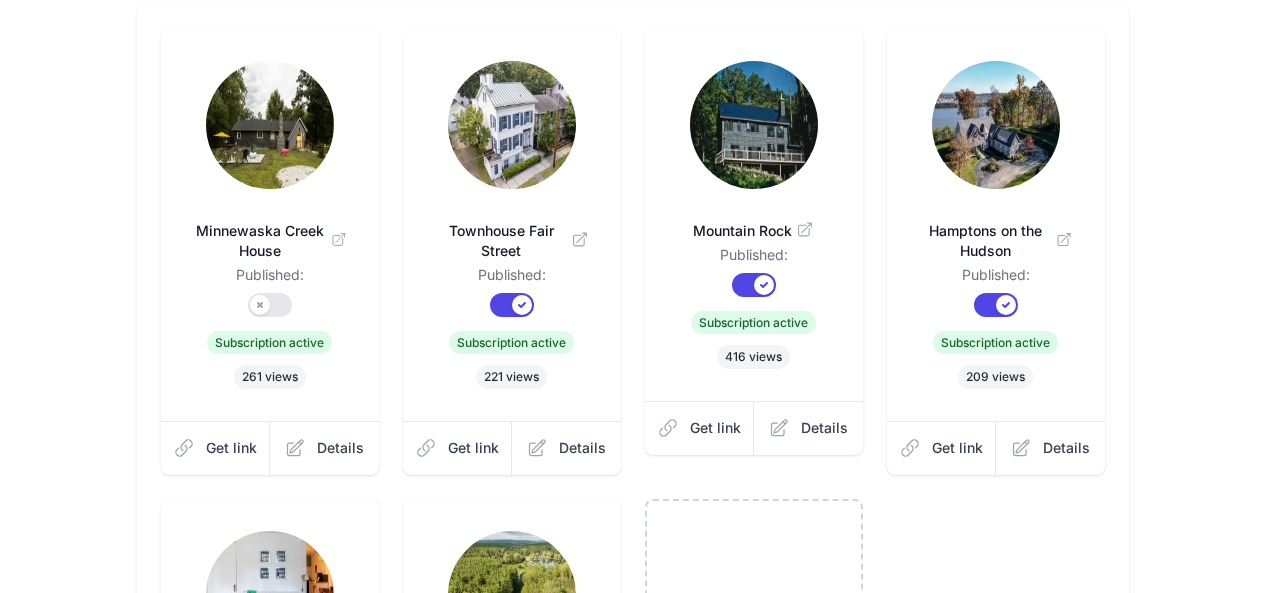 scroll, scrollTop: 100, scrollLeft: 0, axis: vertical 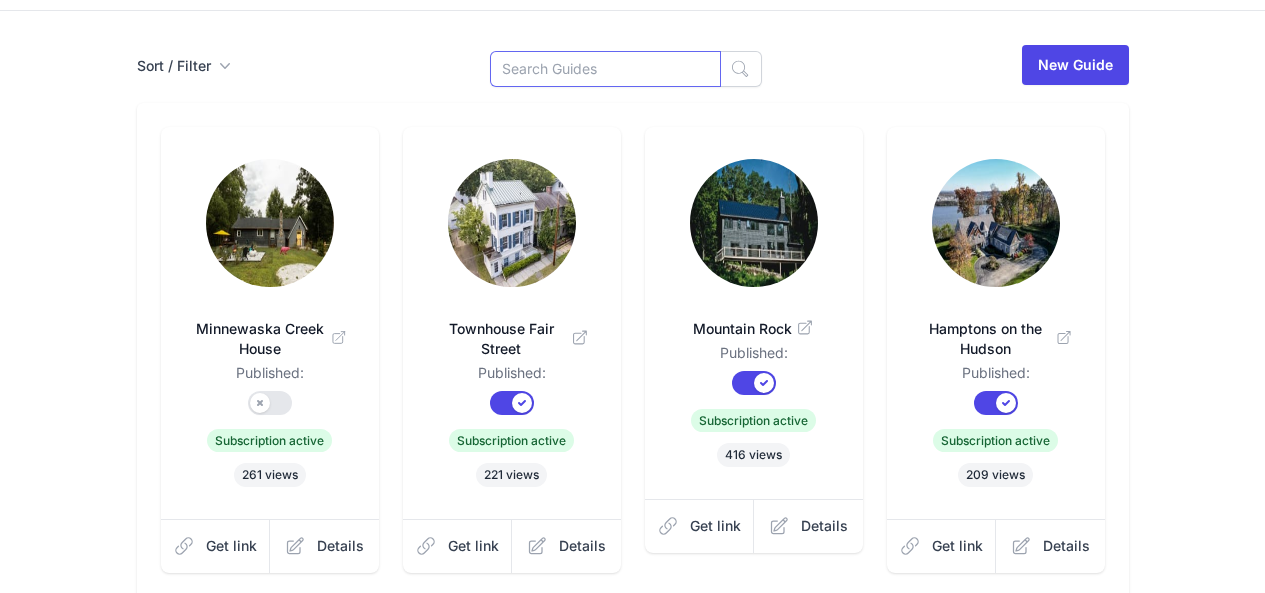 click at bounding box center [605, 69] 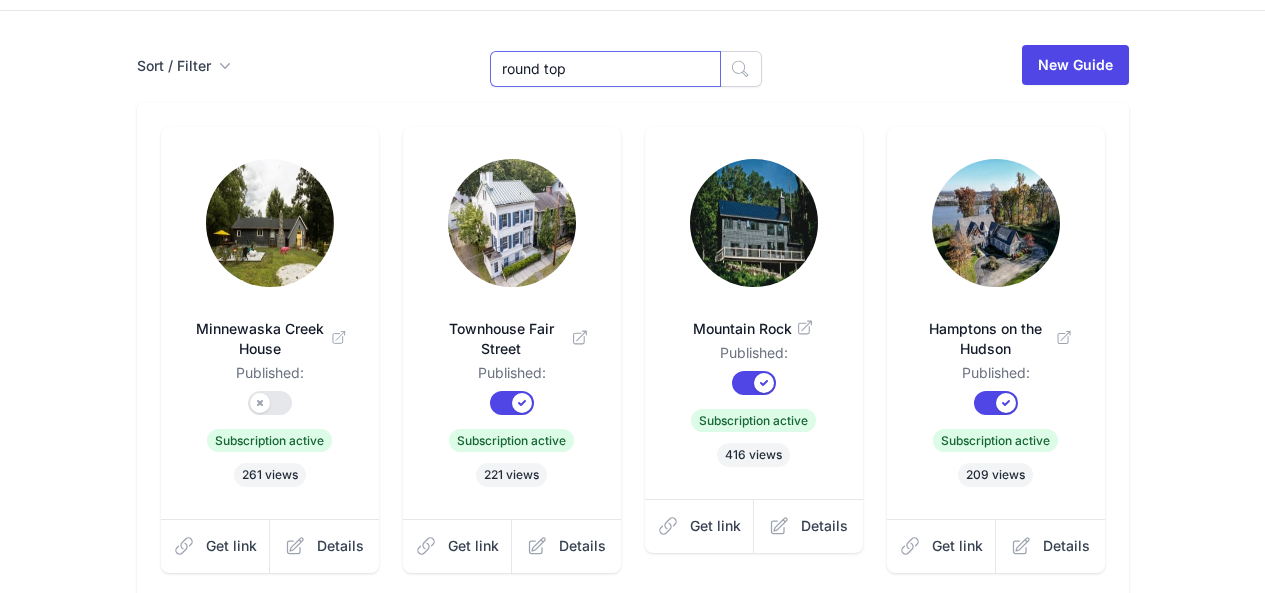 type on "round top" 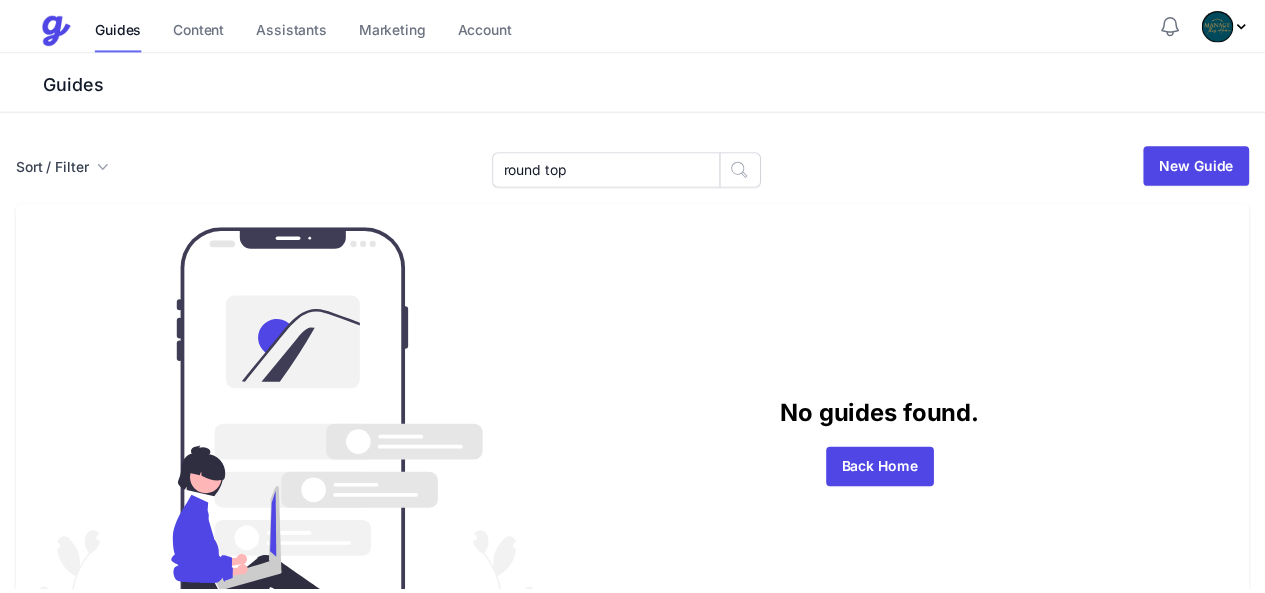 scroll, scrollTop: 0, scrollLeft: 0, axis: both 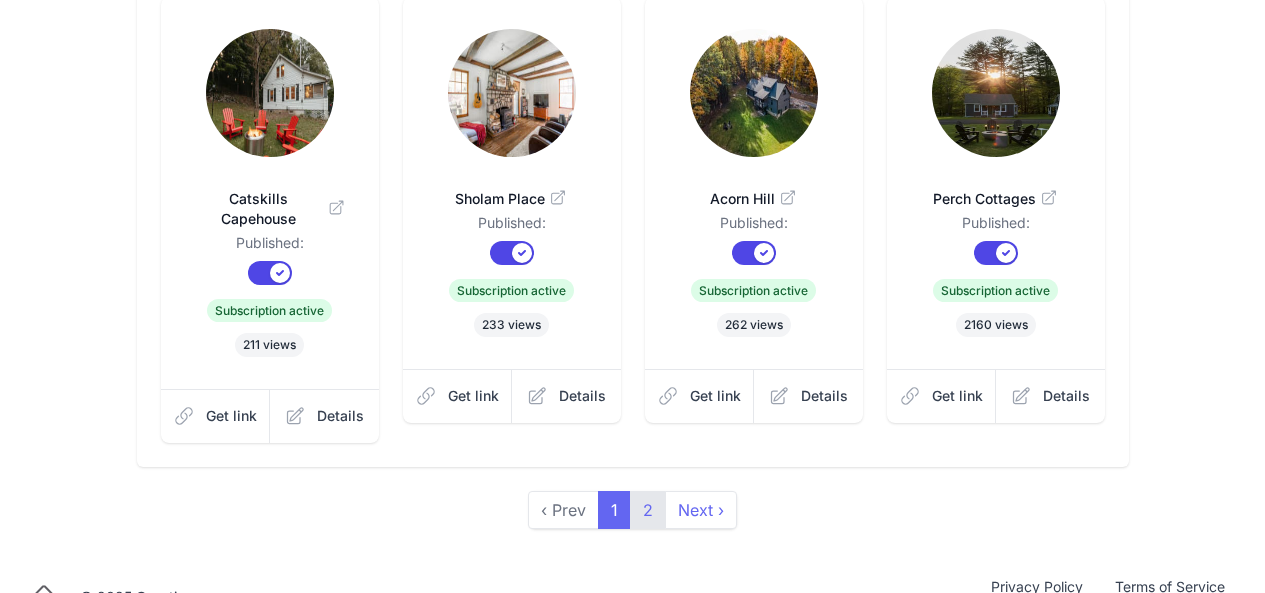 click on "2" at bounding box center (648, 510) 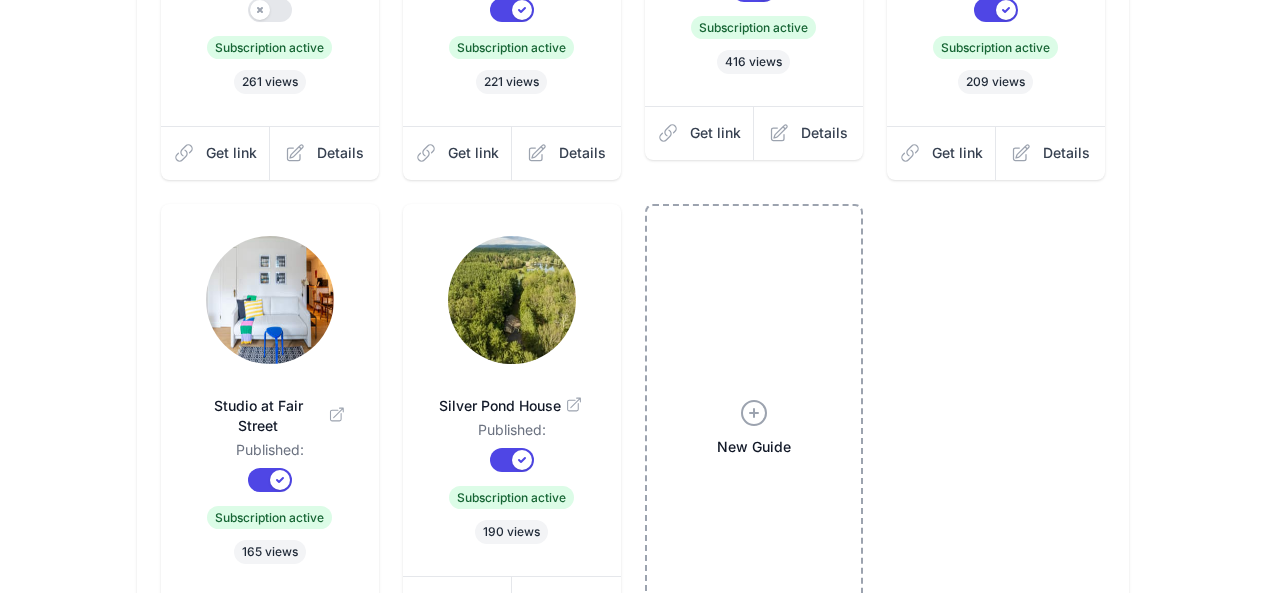 scroll, scrollTop: 500, scrollLeft: 0, axis: vertical 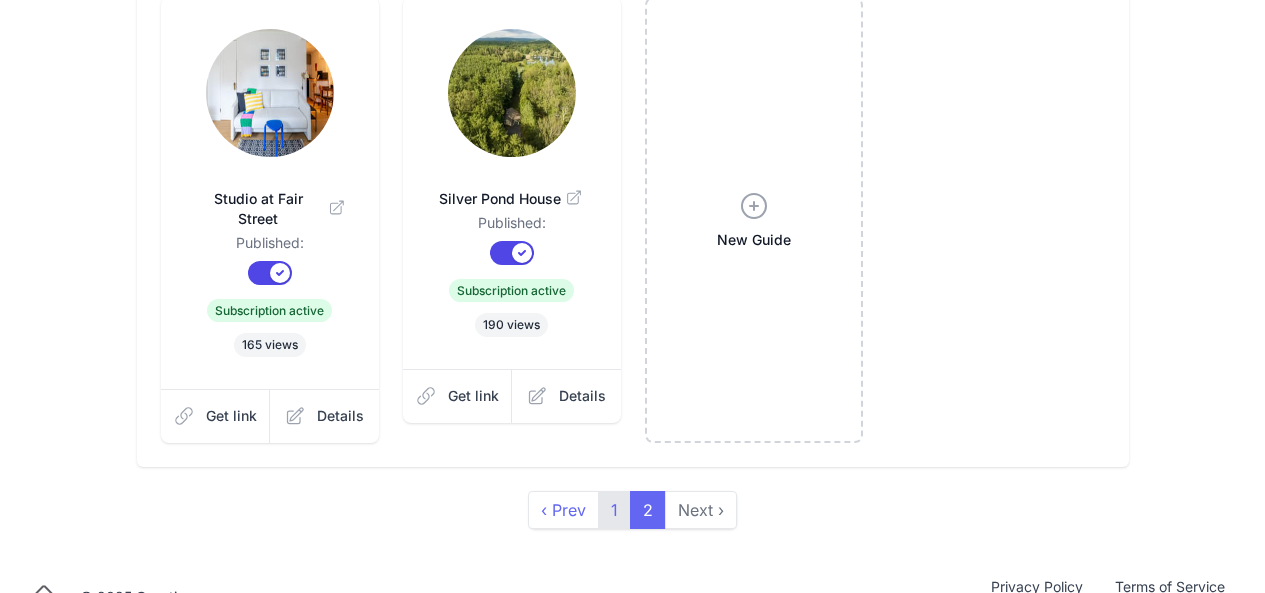 click on "1" at bounding box center [614, 510] 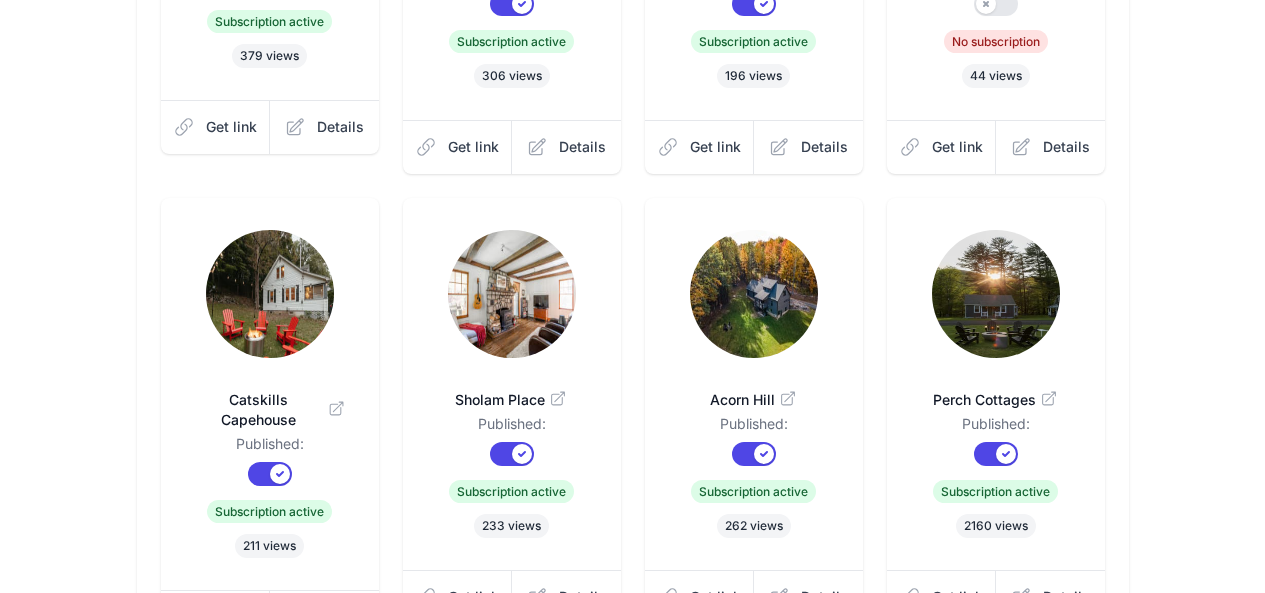 scroll, scrollTop: 500, scrollLeft: 0, axis: vertical 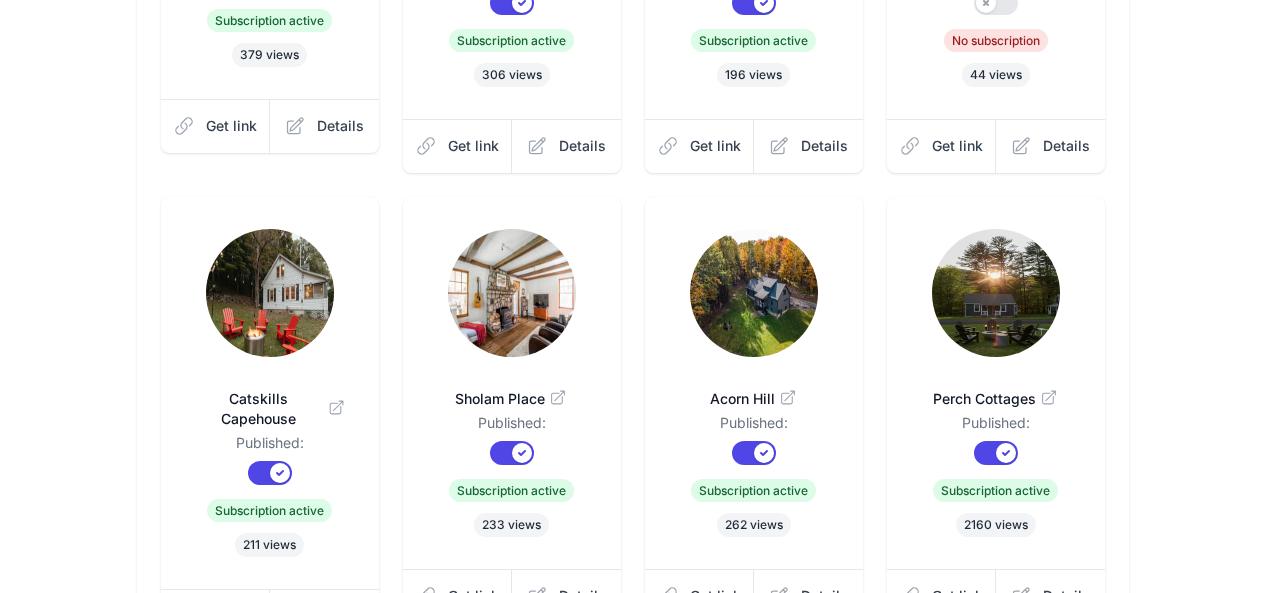click on "Catskills Capehouse" at bounding box center [270, 409] 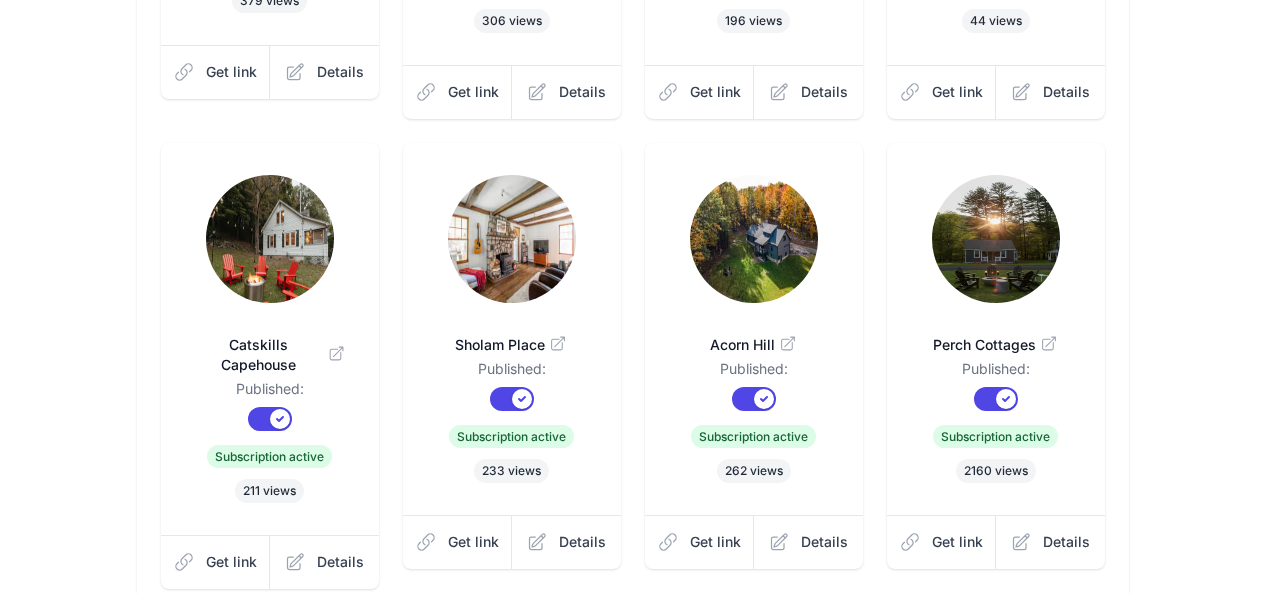scroll, scrollTop: 600, scrollLeft: 0, axis: vertical 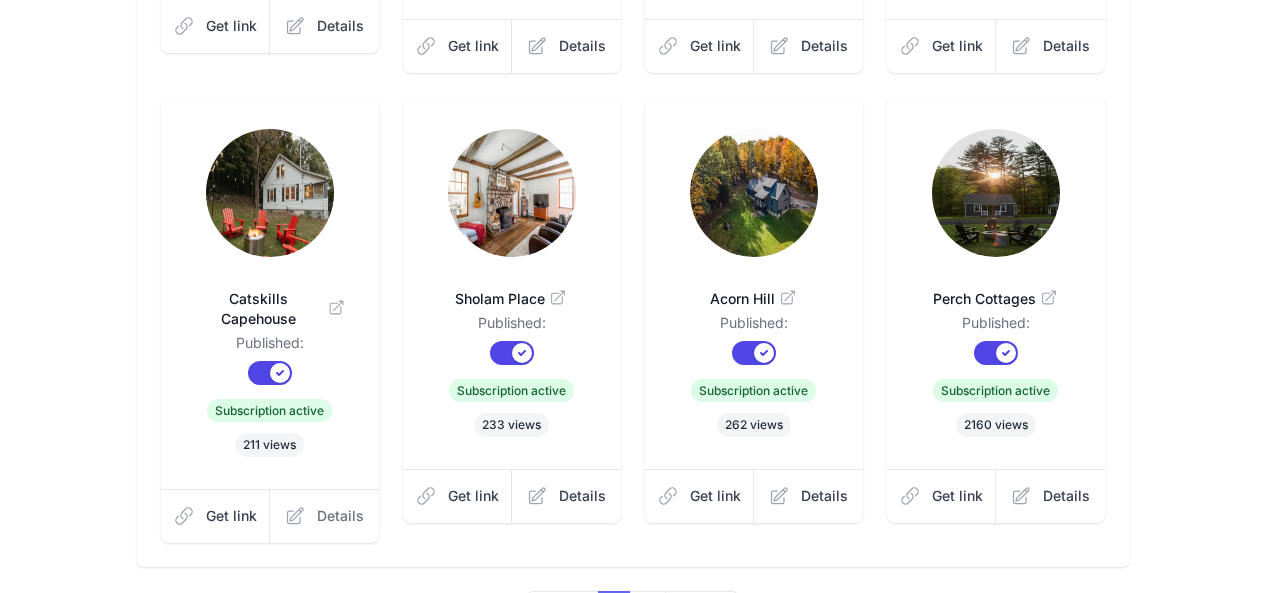 click on "Details" at bounding box center [340, 516] 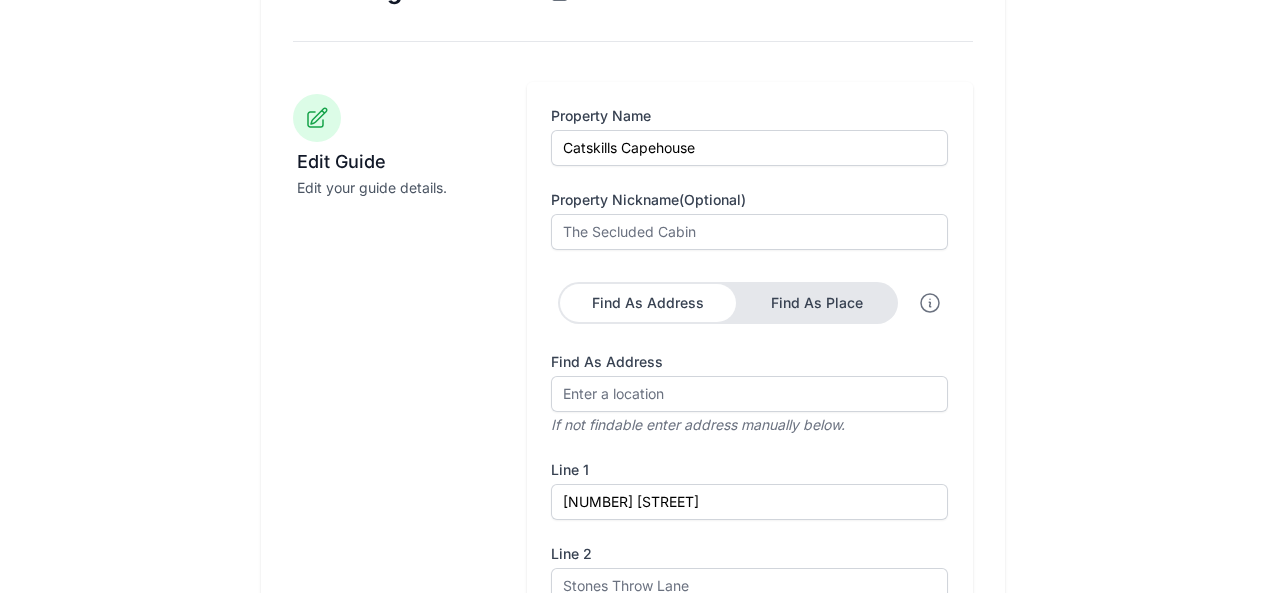 scroll, scrollTop: 600, scrollLeft: 0, axis: vertical 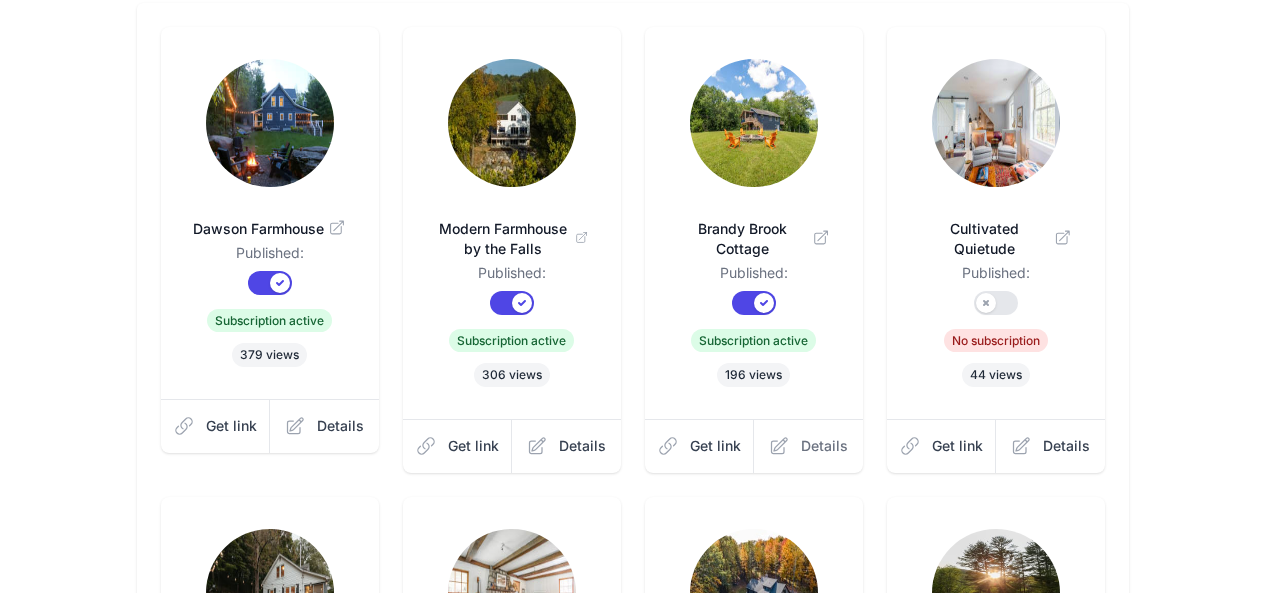 click on "Details" at bounding box center [824, 446] 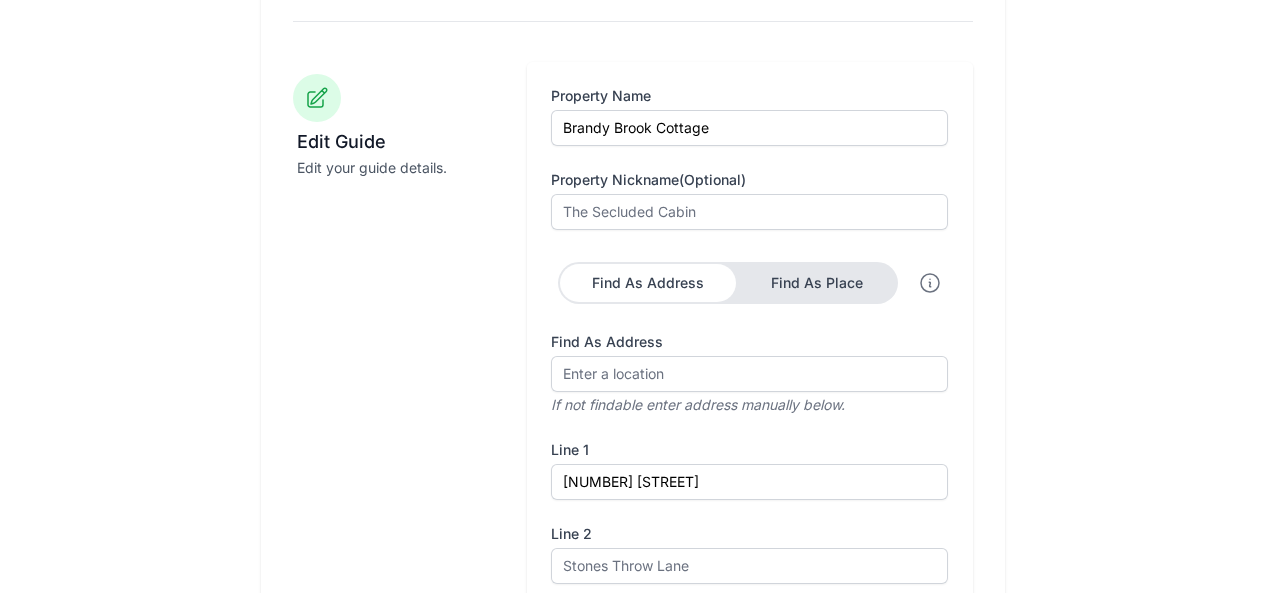 scroll, scrollTop: 576, scrollLeft: 0, axis: vertical 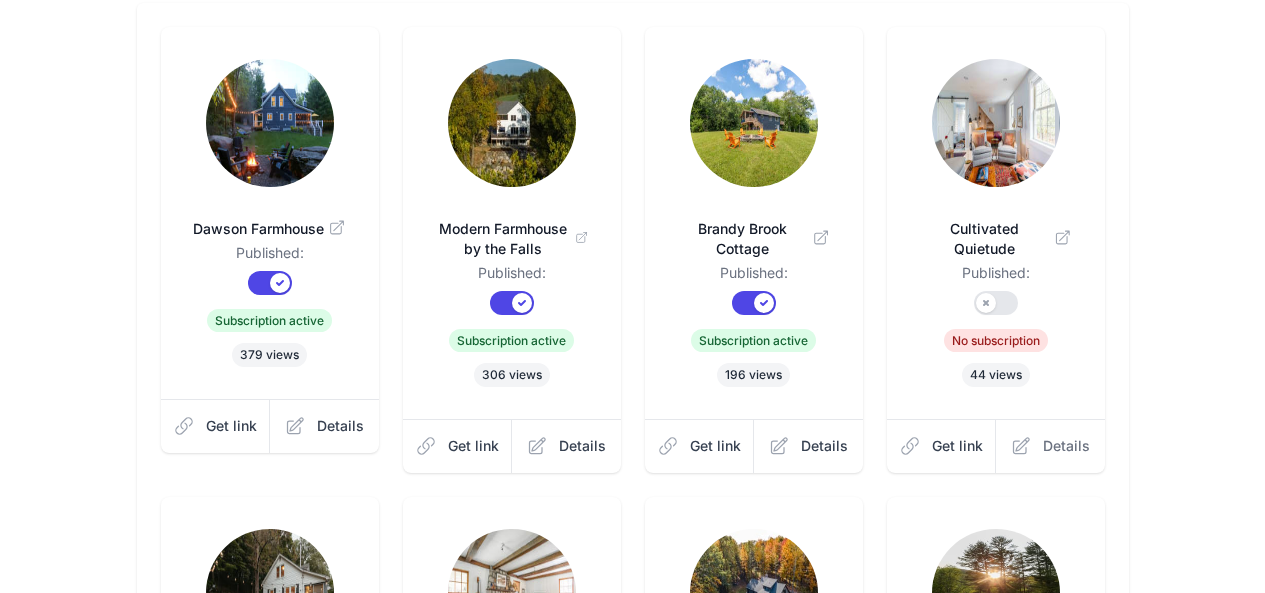 click on "Details" at bounding box center [1066, 446] 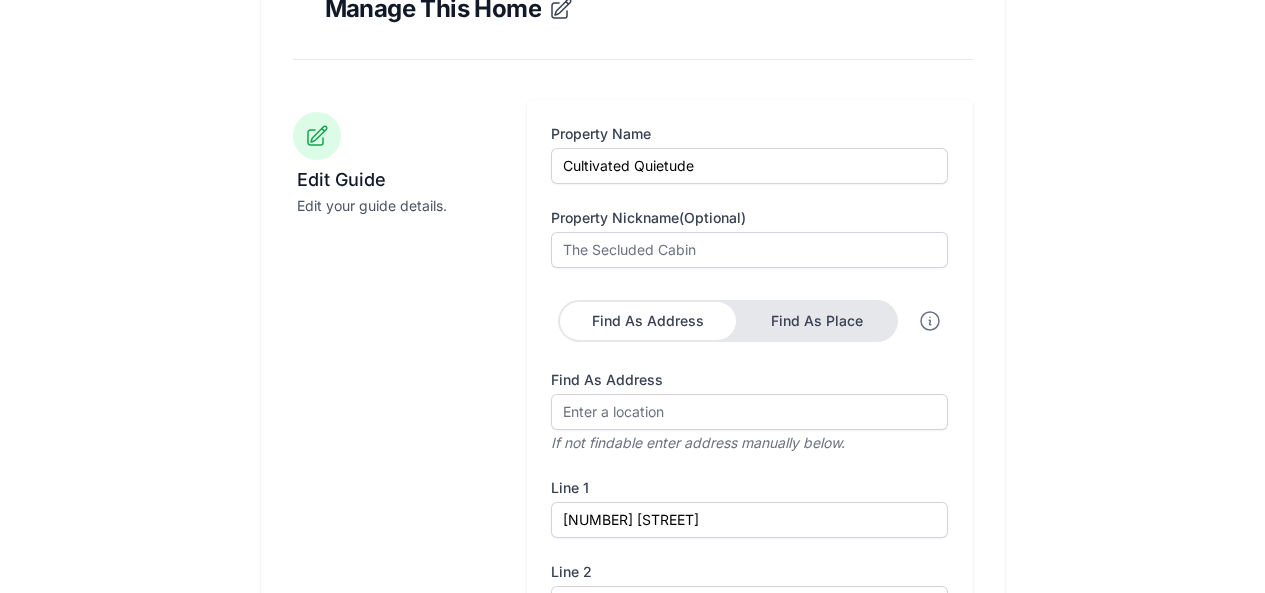 scroll, scrollTop: 500, scrollLeft: 0, axis: vertical 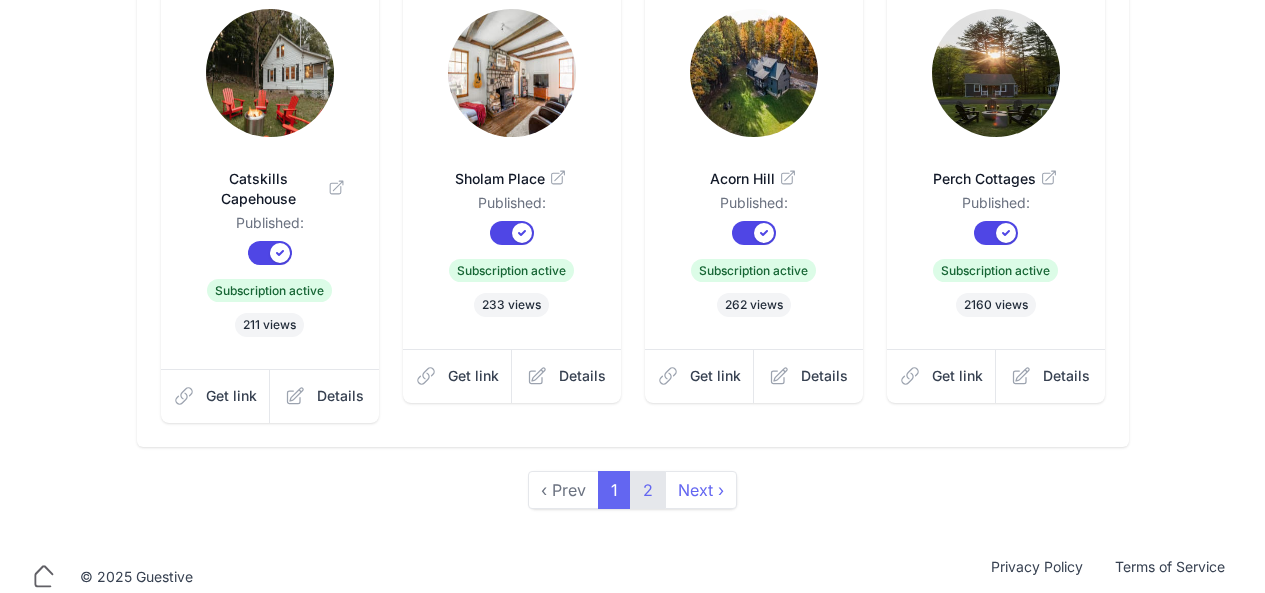 click on "2" at bounding box center (648, 490) 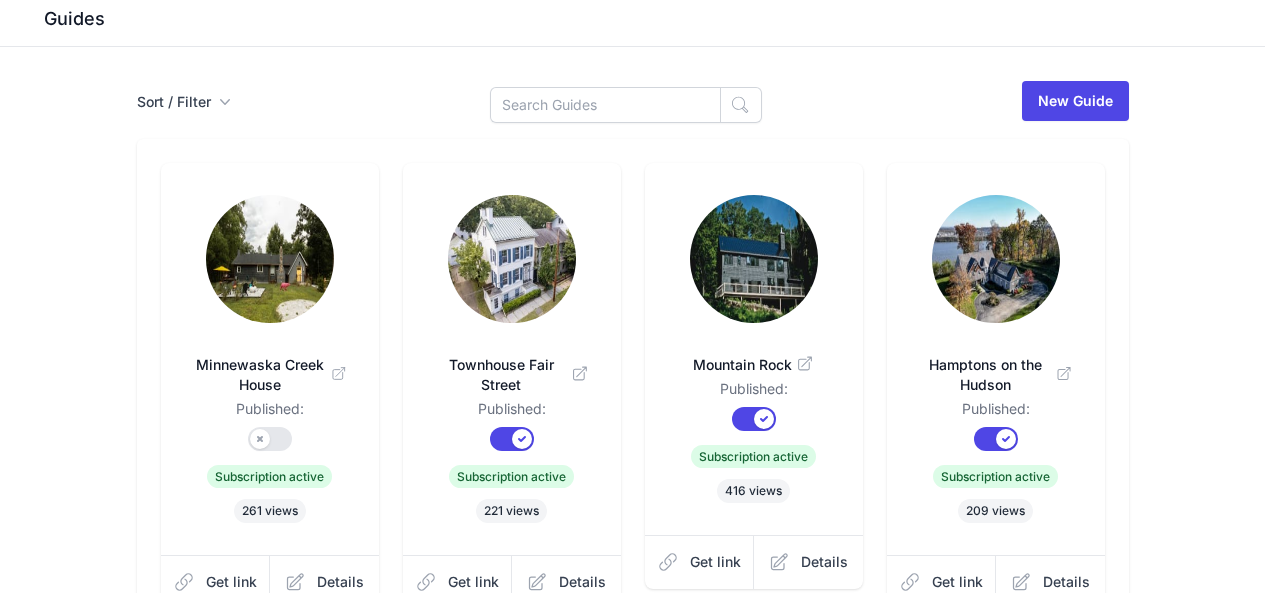 scroll, scrollTop: 100, scrollLeft: 0, axis: vertical 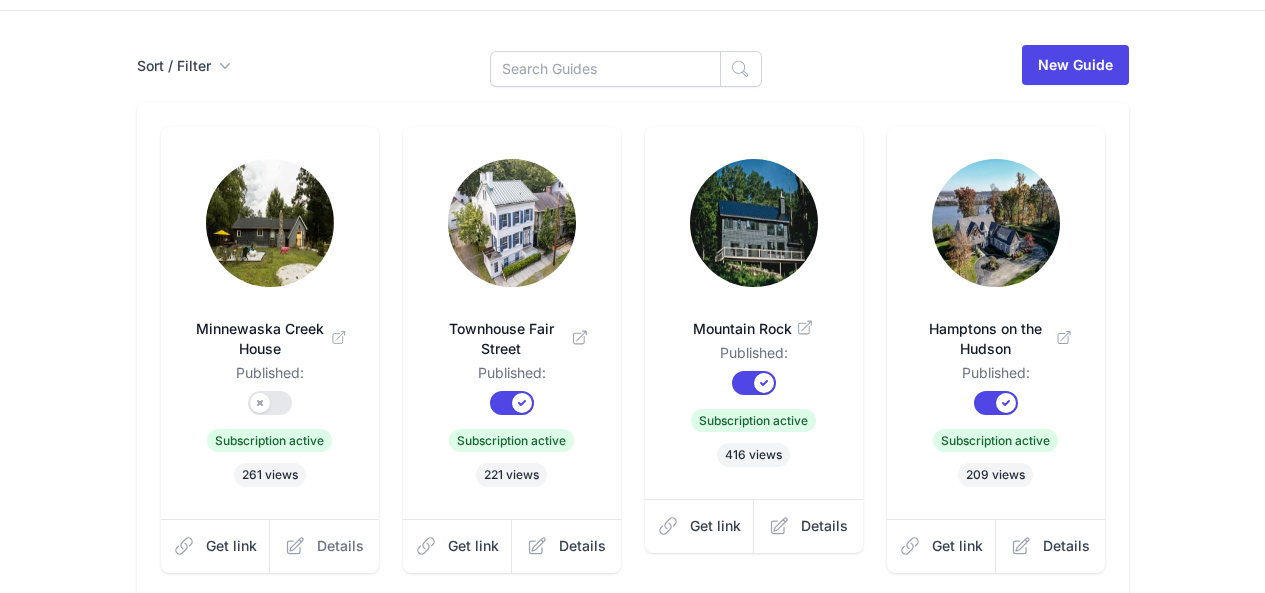 click on "Details" at bounding box center [324, 546] 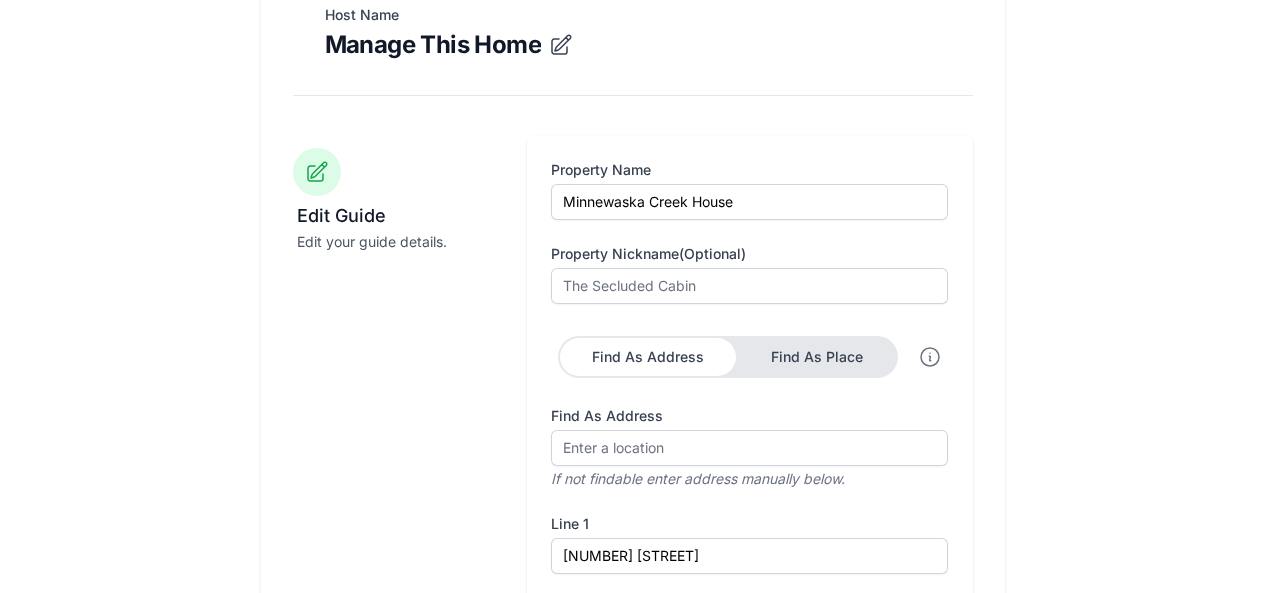 scroll, scrollTop: 600, scrollLeft: 0, axis: vertical 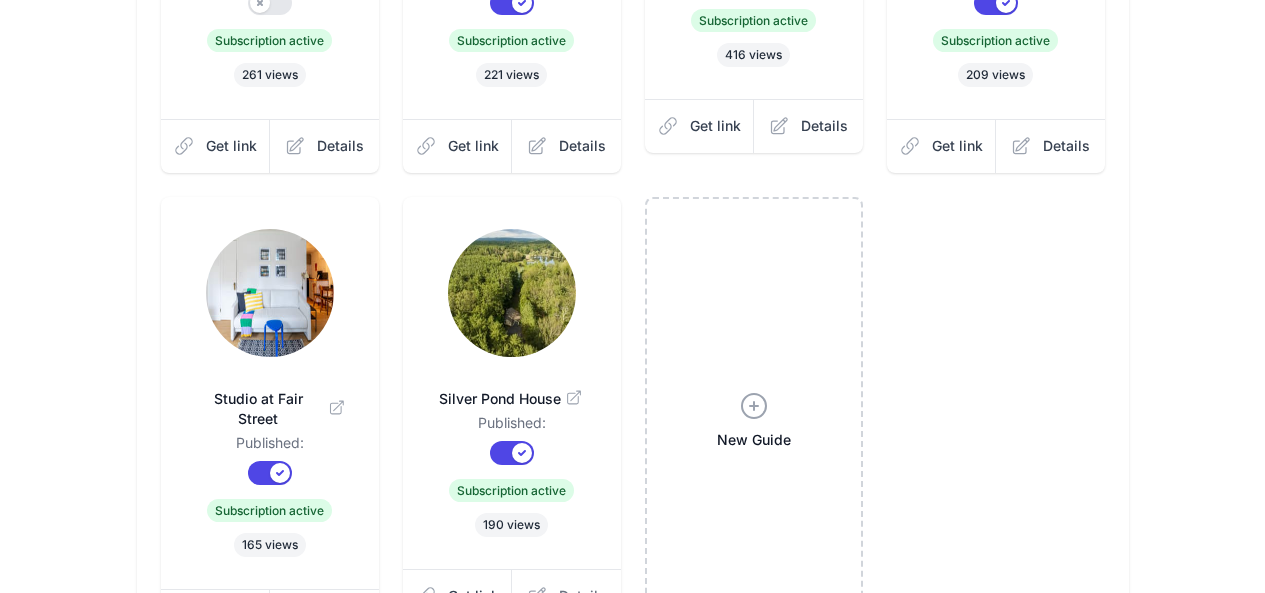 click on "Details" at bounding box center [566, 596] 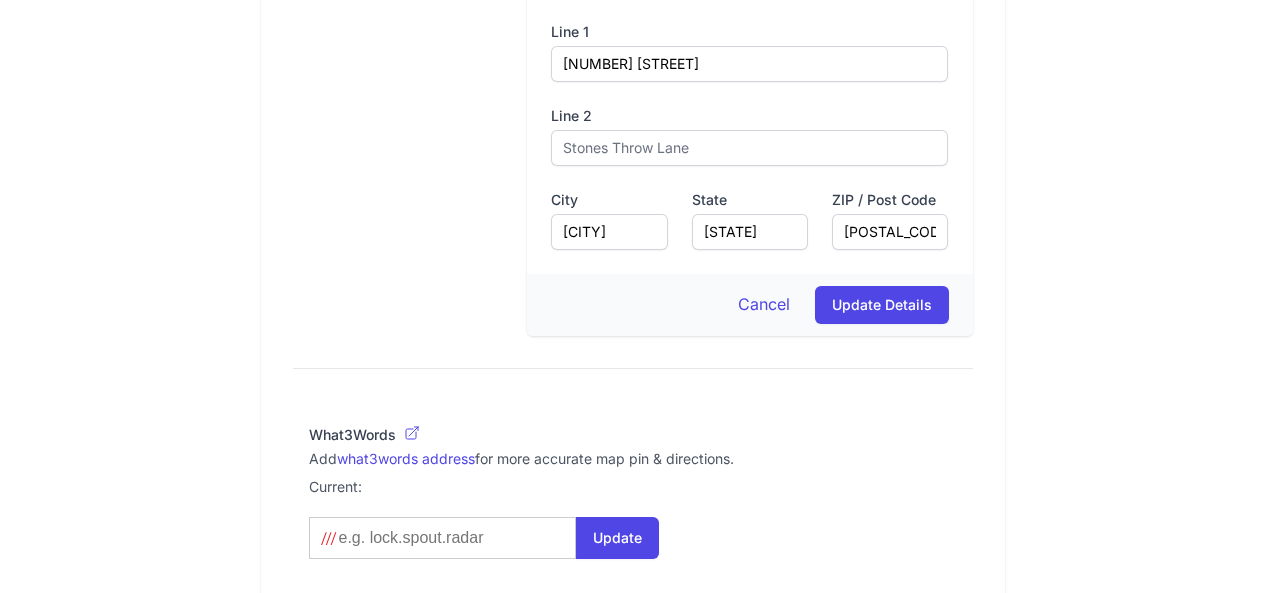 scroll, scrollTop: 945, scrollLeft: 0, axis: vertical 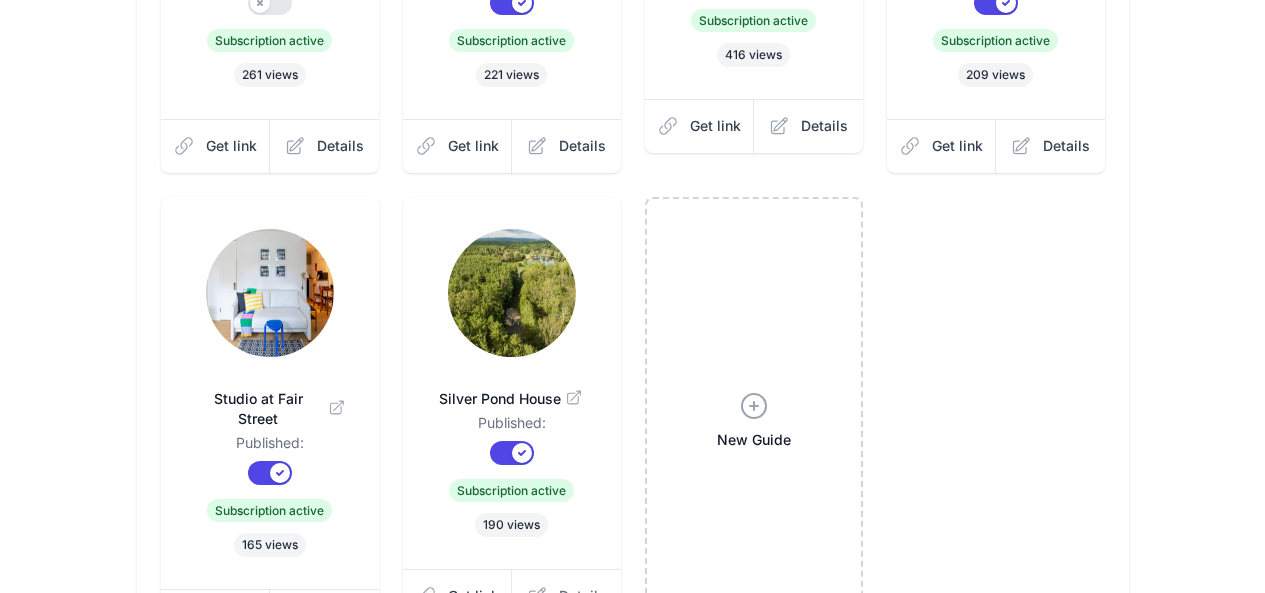 click on "Details" at bounding box center [582, 596] 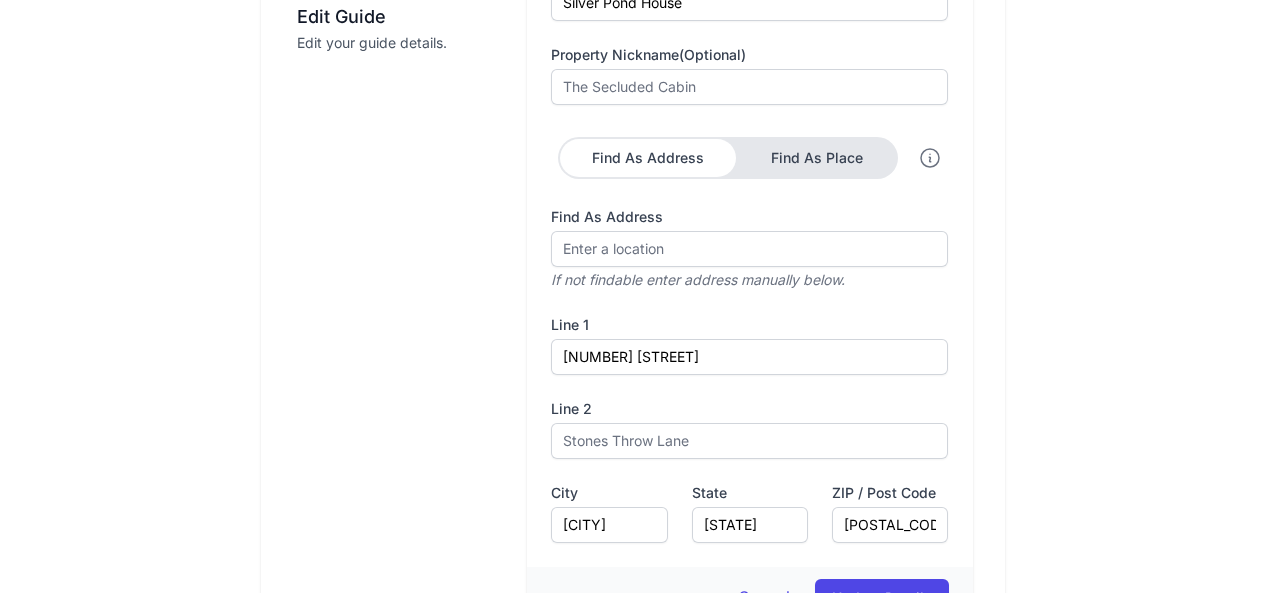 scroll, scrollTop: 700, scrollLeft: 0, axis: vertical 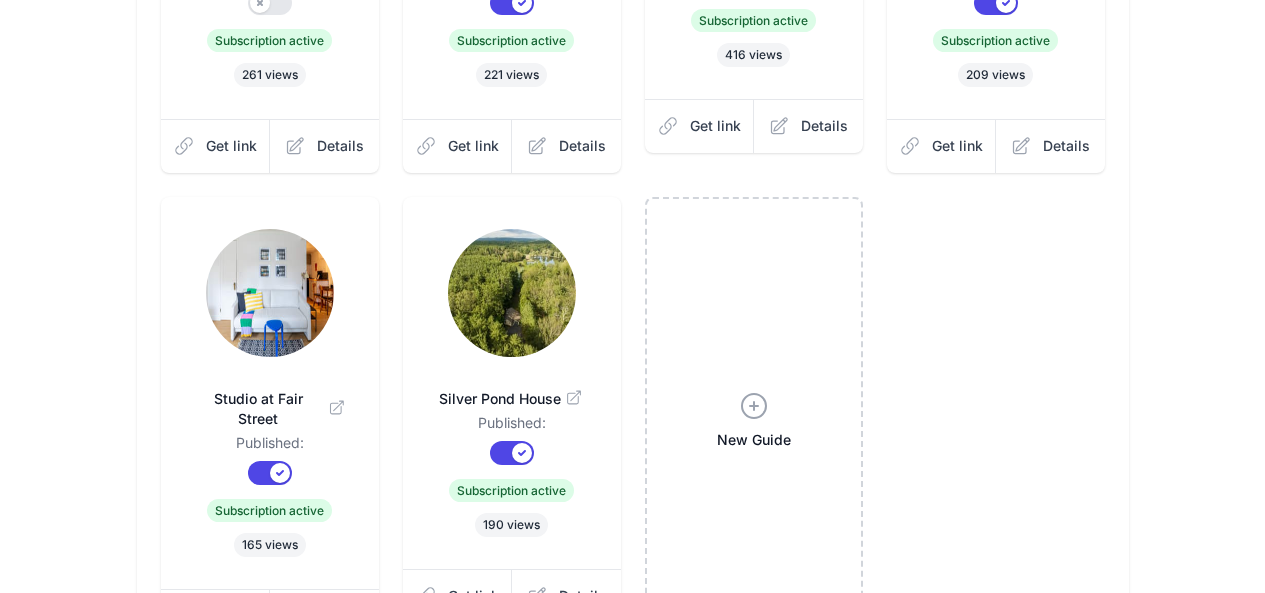 click at bounding box center [512, 293] 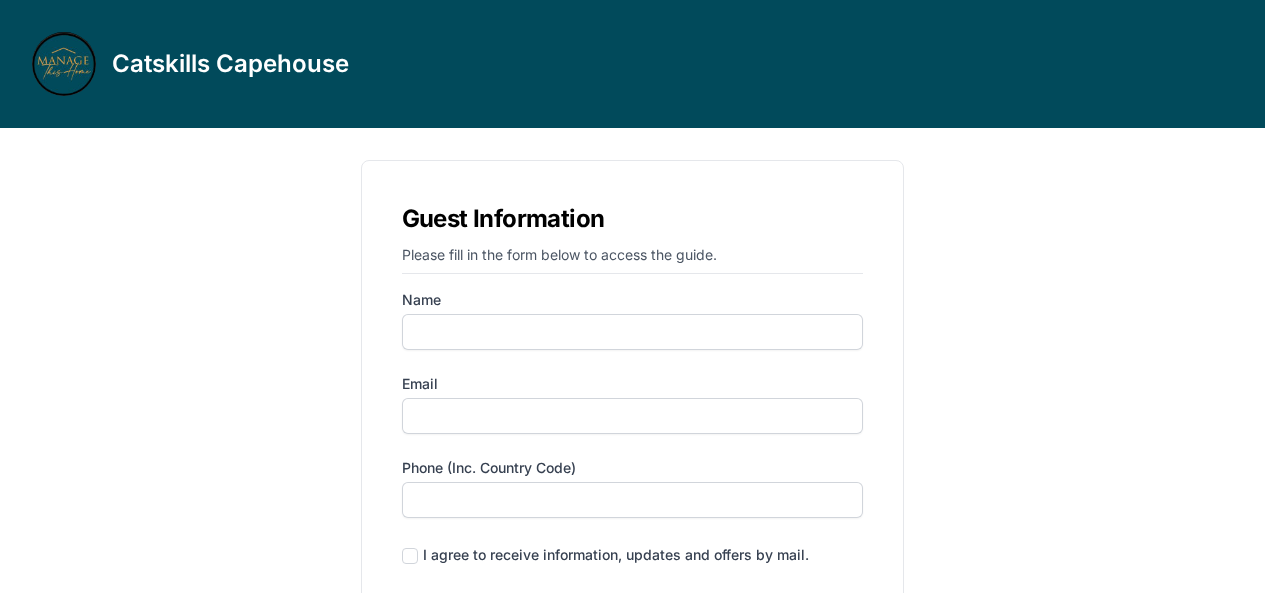 scroll, scrollTop: 0, scrollLeft: 0, axis: both 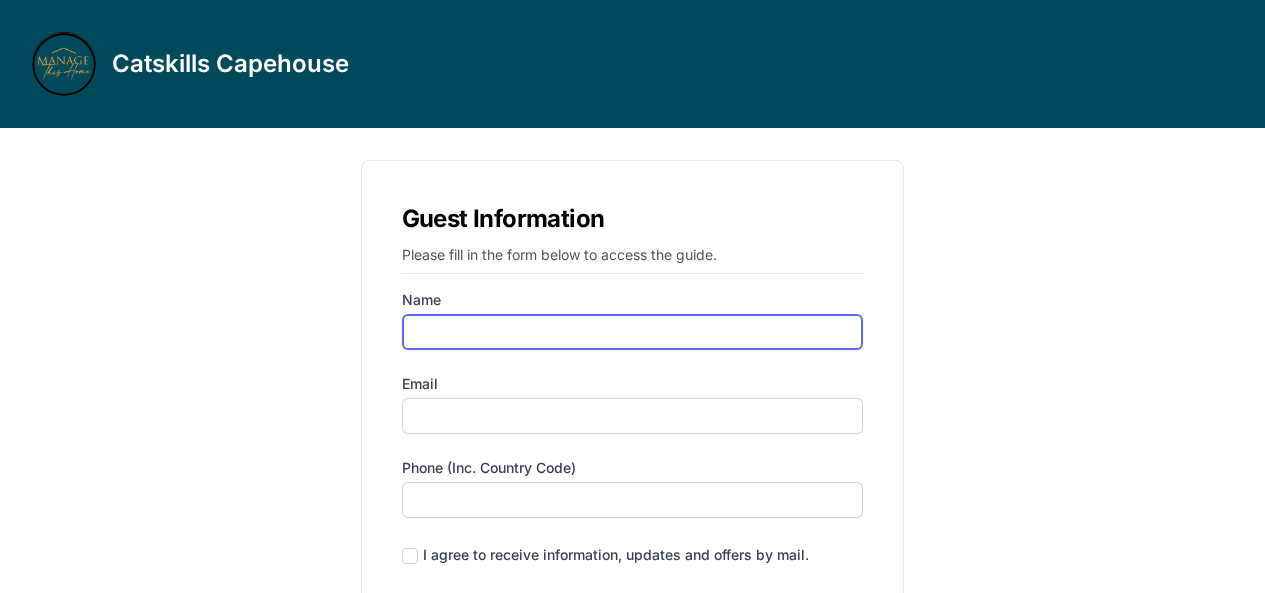 click on "Name" at bounding box center [633, 332] 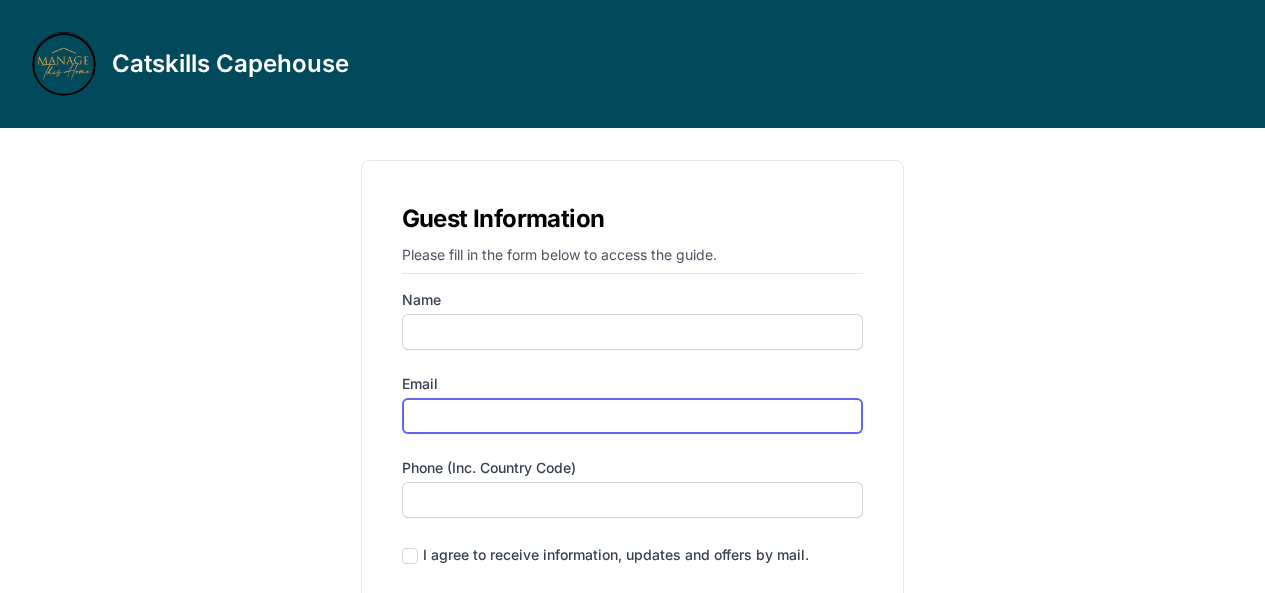 click on "Email" at bounding box center [633, 416] 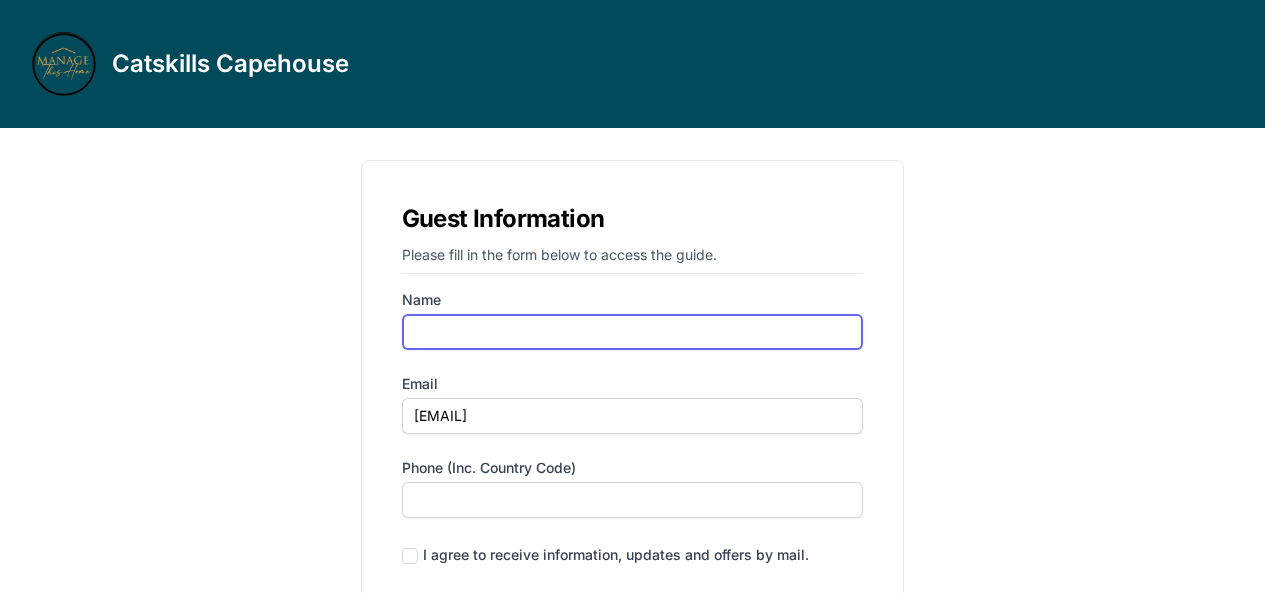 click on "Name" at bounding box center [633, 332] 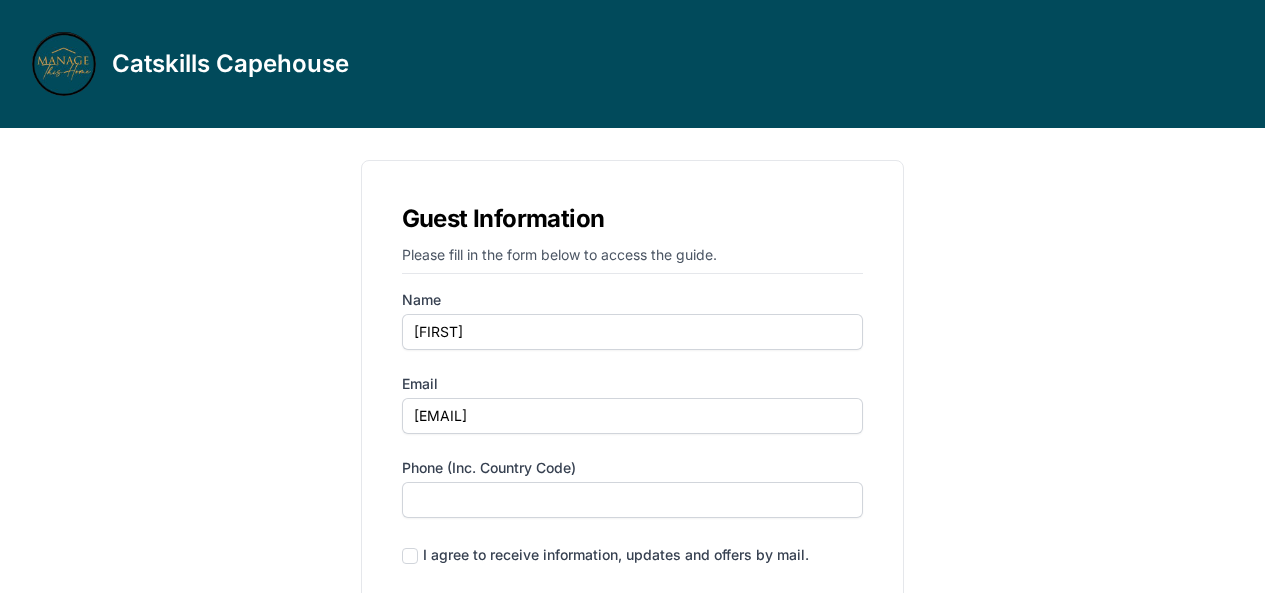 drag, startPoint x: 512, startPoint y: 519, endPoint x: 520, endPoint y: 490, distance: 30.083218 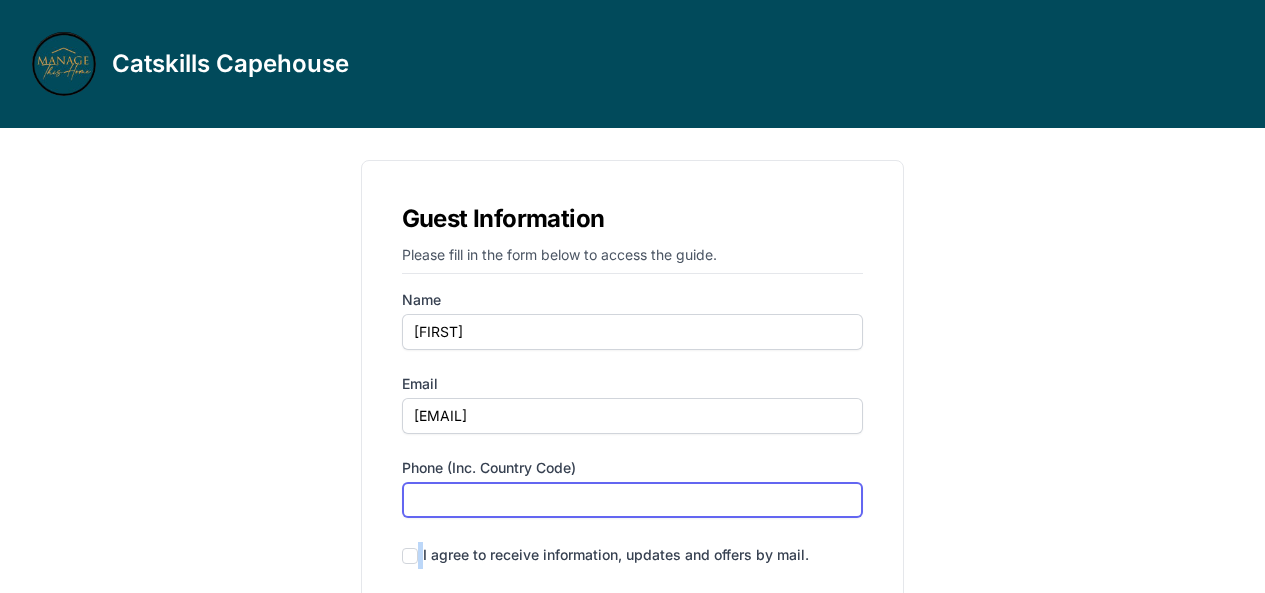 click on "Phone (inc. country code)" at bounding box center [633, 500] 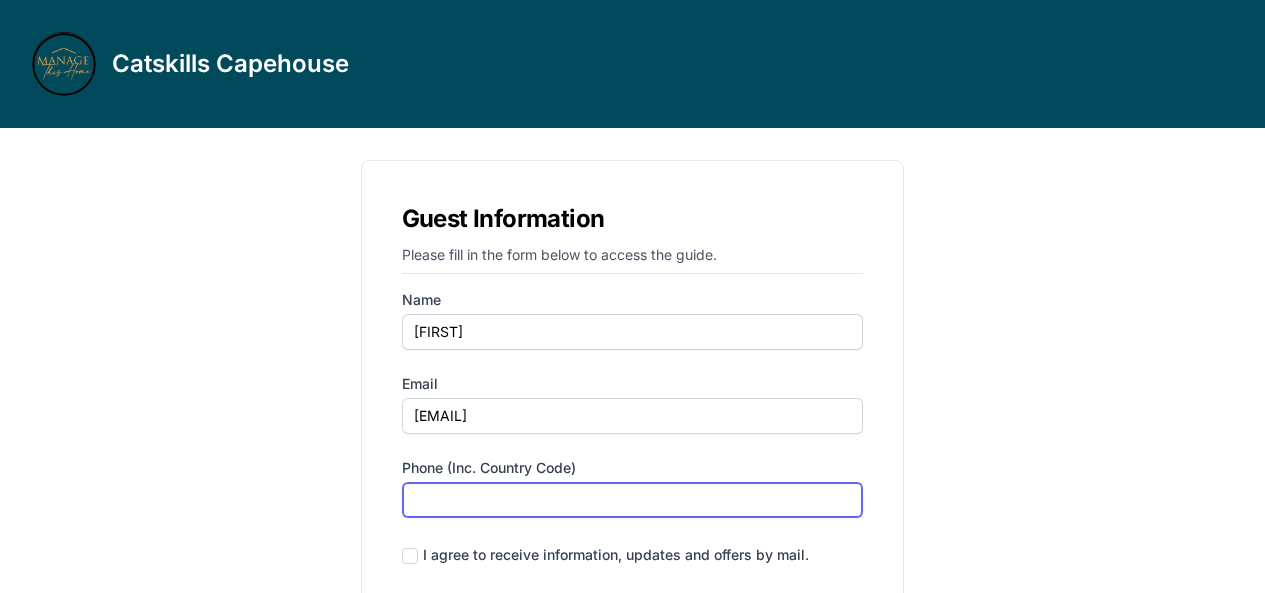 type on "[PHONE]" 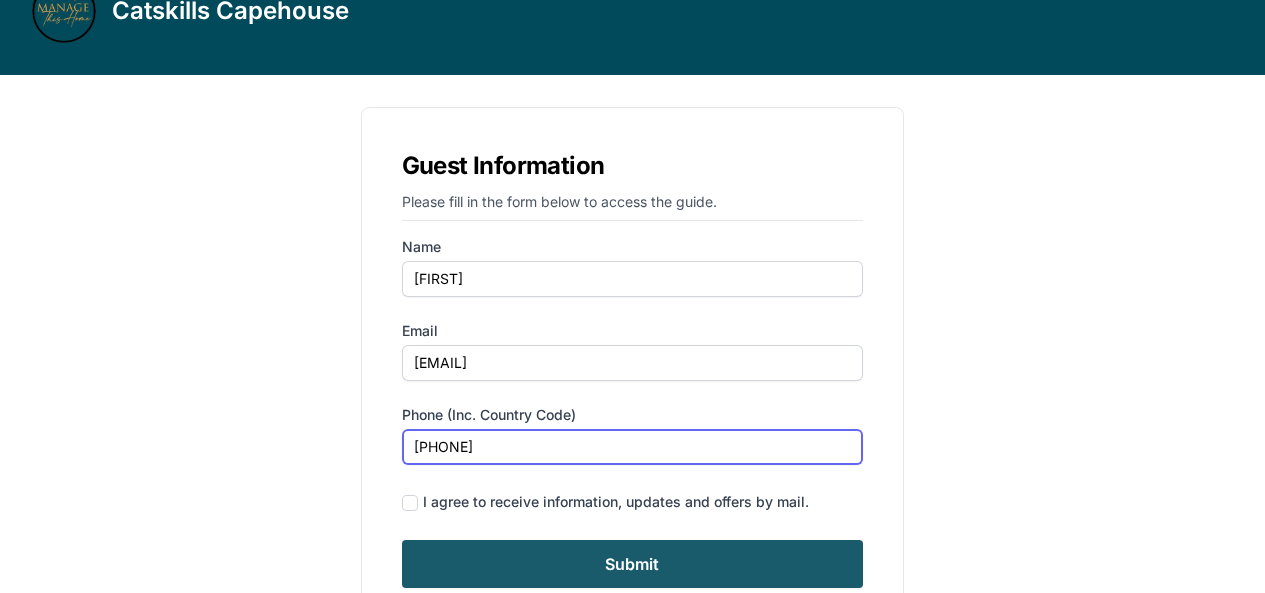 scroll, scrollTop: 100, scrollLeft: 0, axis: vertical 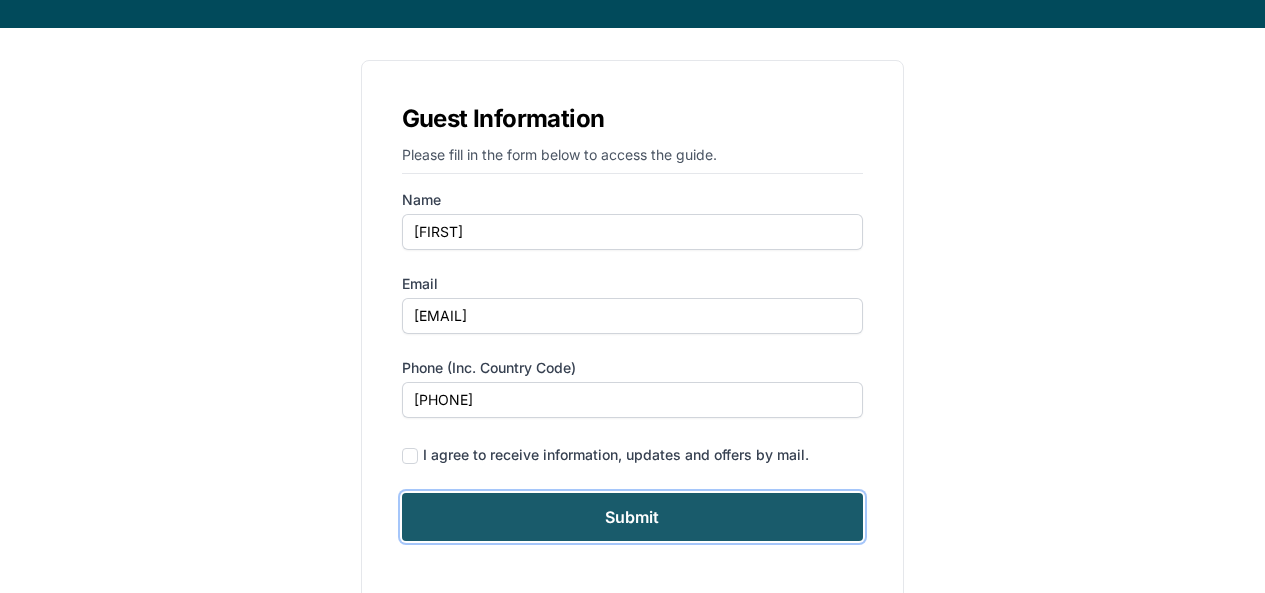click on "Submit" at bounding box center (633, 517) 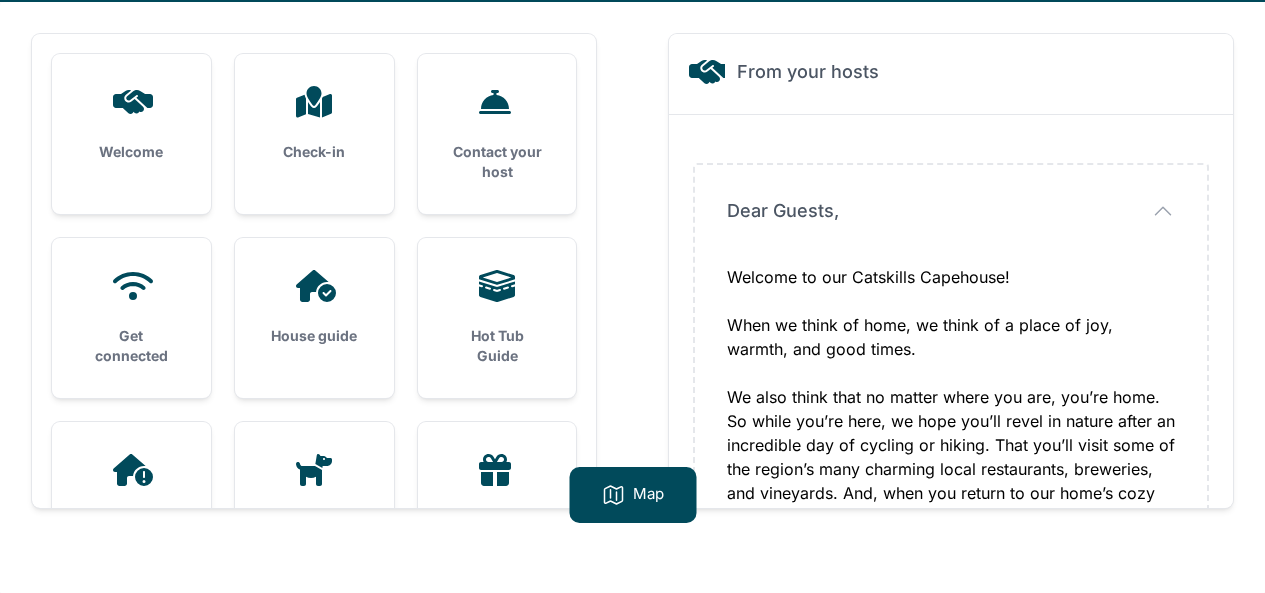 scroll, scrollTop: 128, scrollLeft: 0, axis: vertical 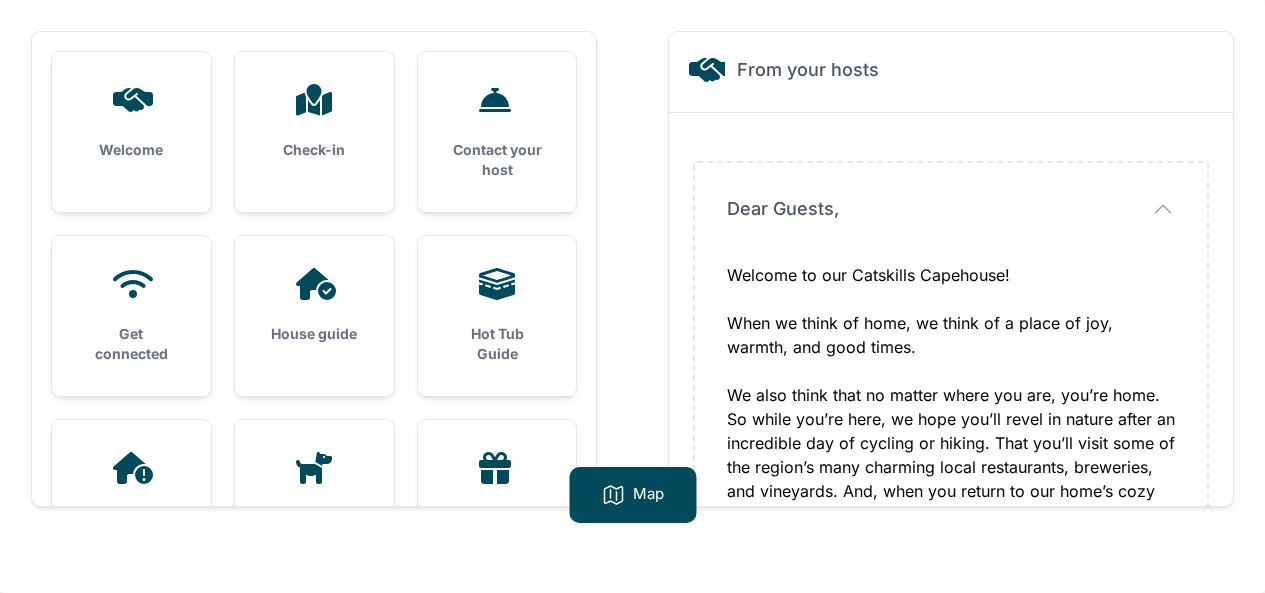 click on "House guide" at bounding box center (314, 306) 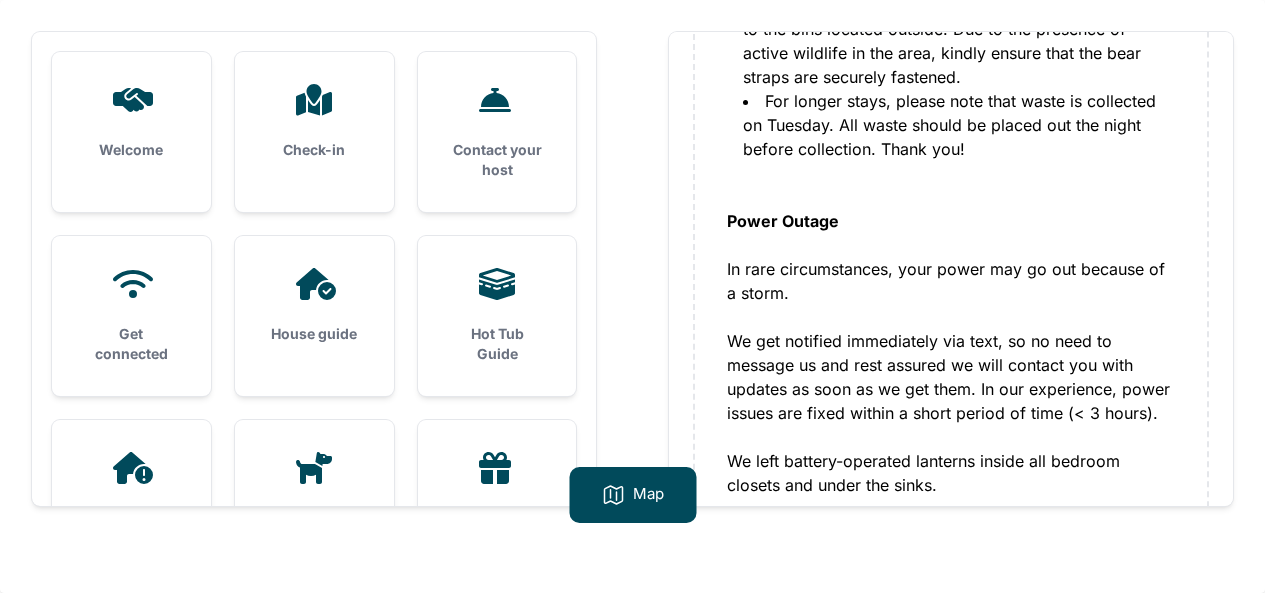 scroll, scrollTop: 1400, scrollLeft: 0, axis: vertical 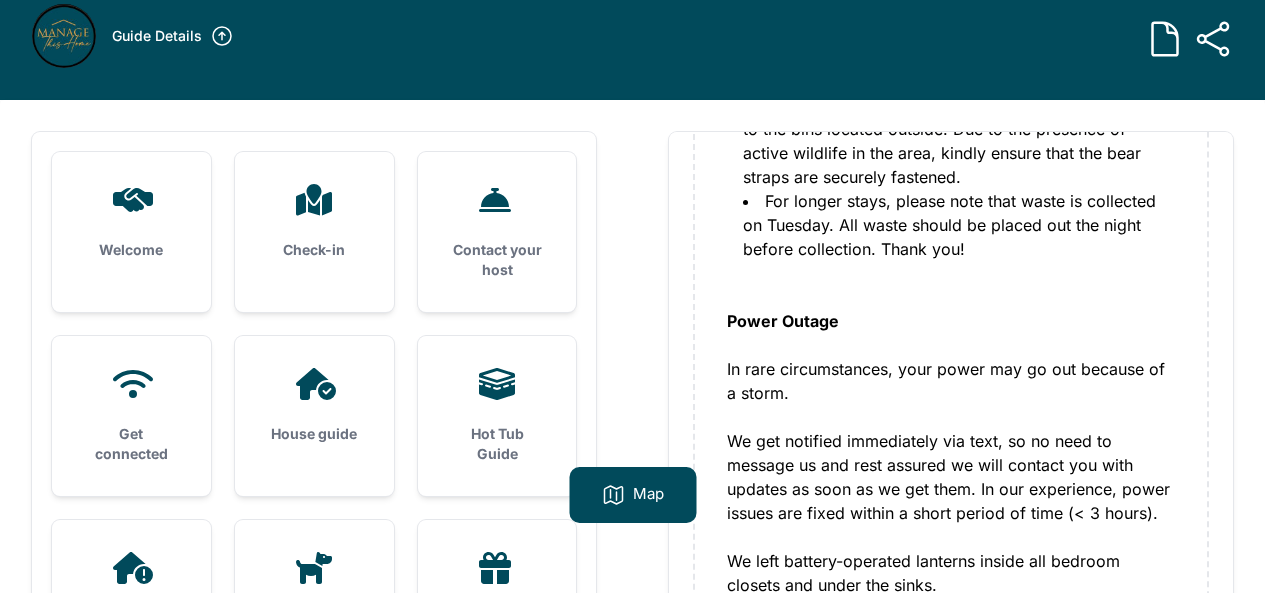 click on "Welcome" at bounding box center [131, 250] 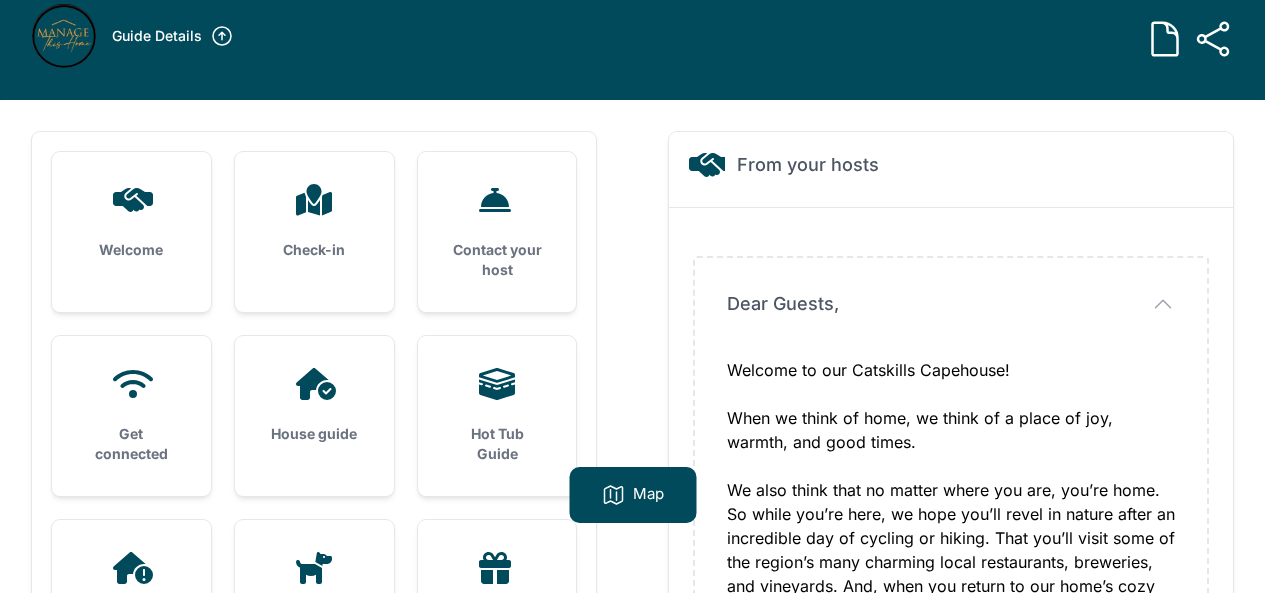 scroll, scrollTop: 0, scrollLeft: 0, axis: both 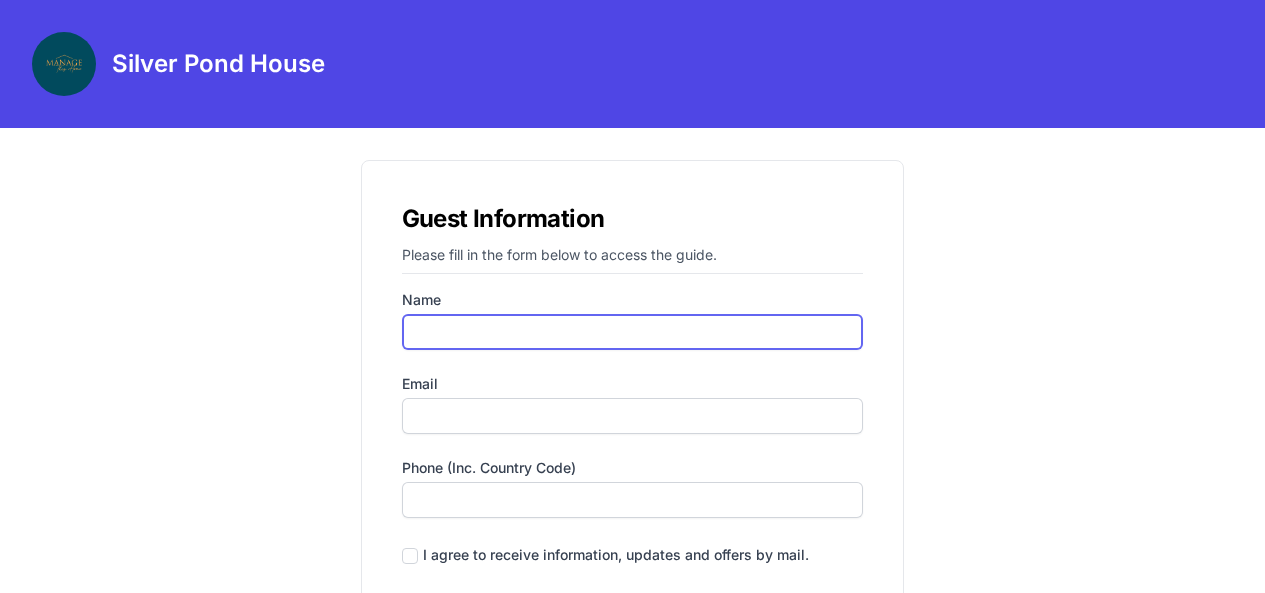 click on "Name" at bounding box center (633, 332) 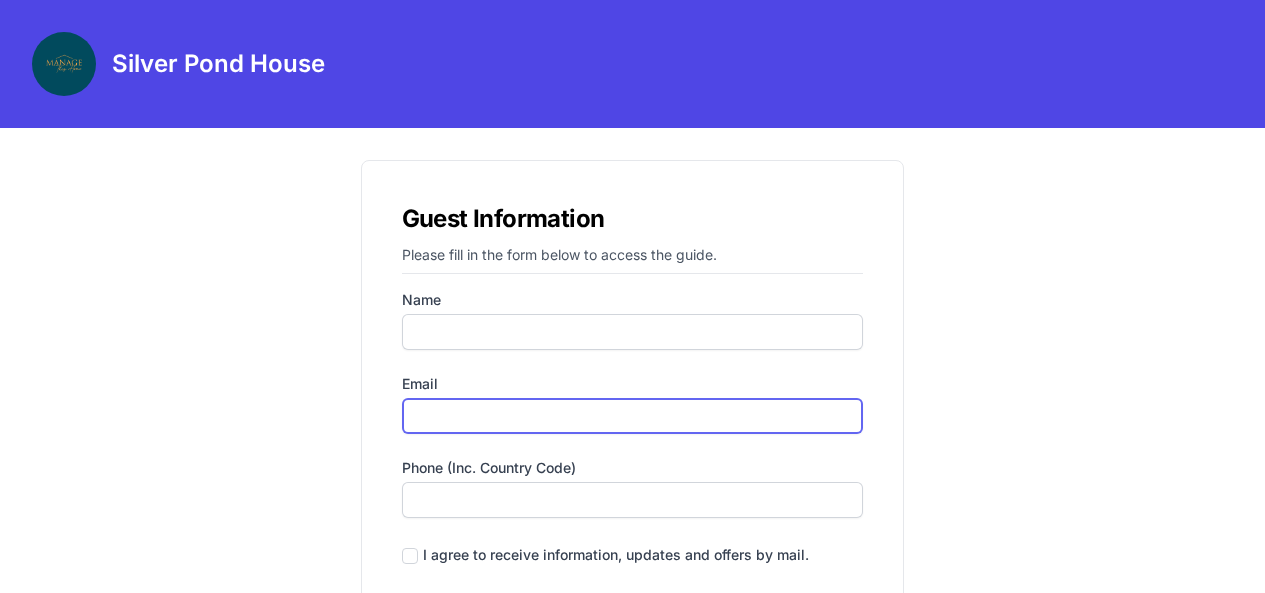 click on "Email" at bounding box center [633, 416] 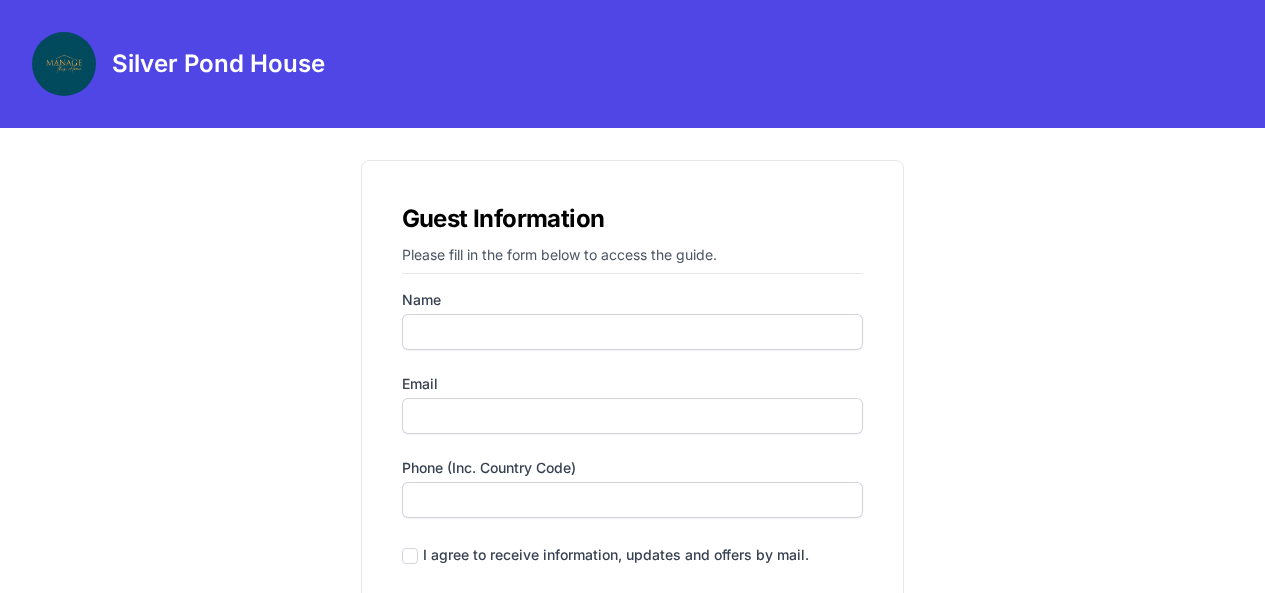click on "Name
Email
Phone (inc. country code)
I agree to receive information, updates and offers by mail.
Submit" at bounding box center [633, 465] 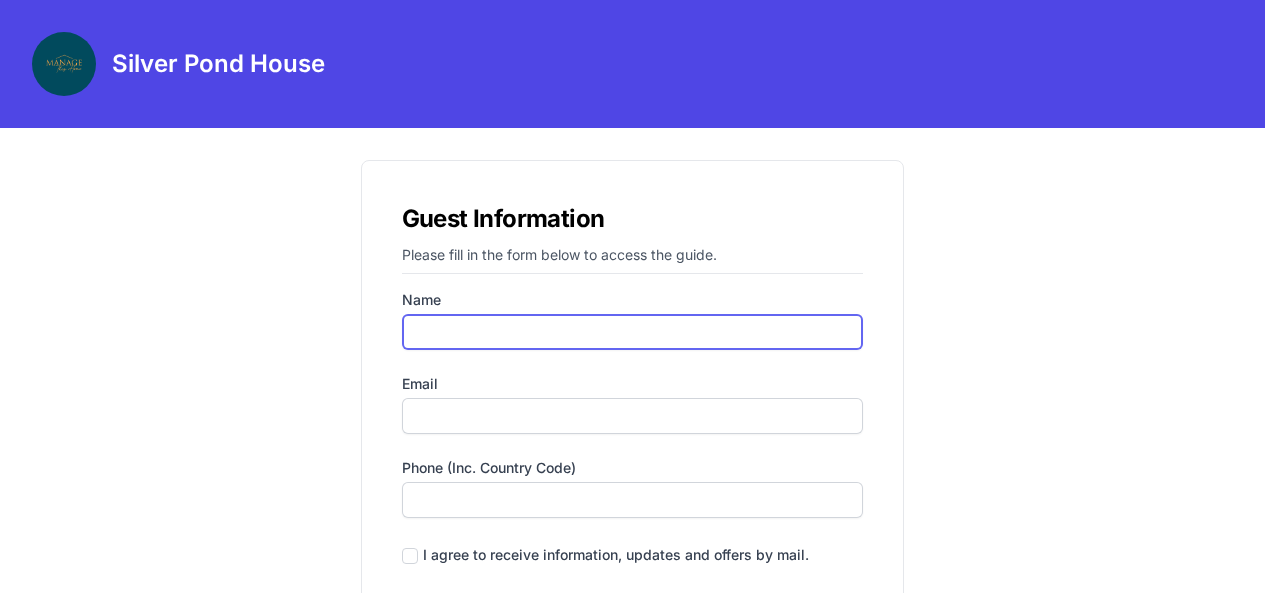 click on "Name" at bounding box center [633, 332] 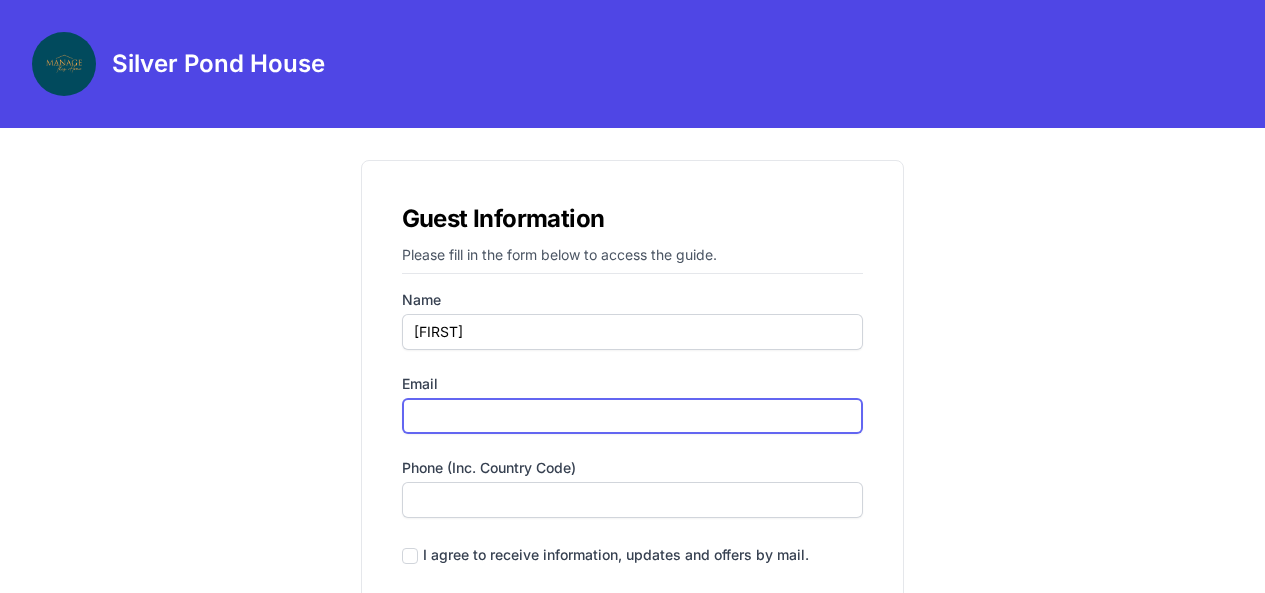 click on "Email" at bounding box center (633, 416) 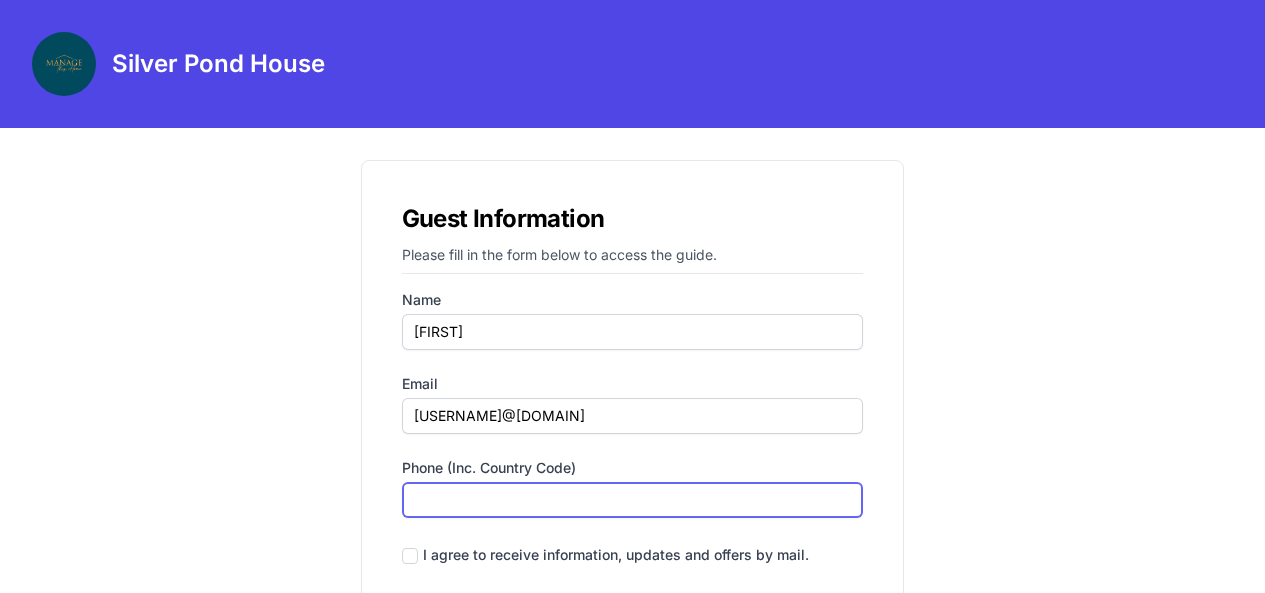 click on "Phone (inc. country code)" at bounding box center [633, 500] 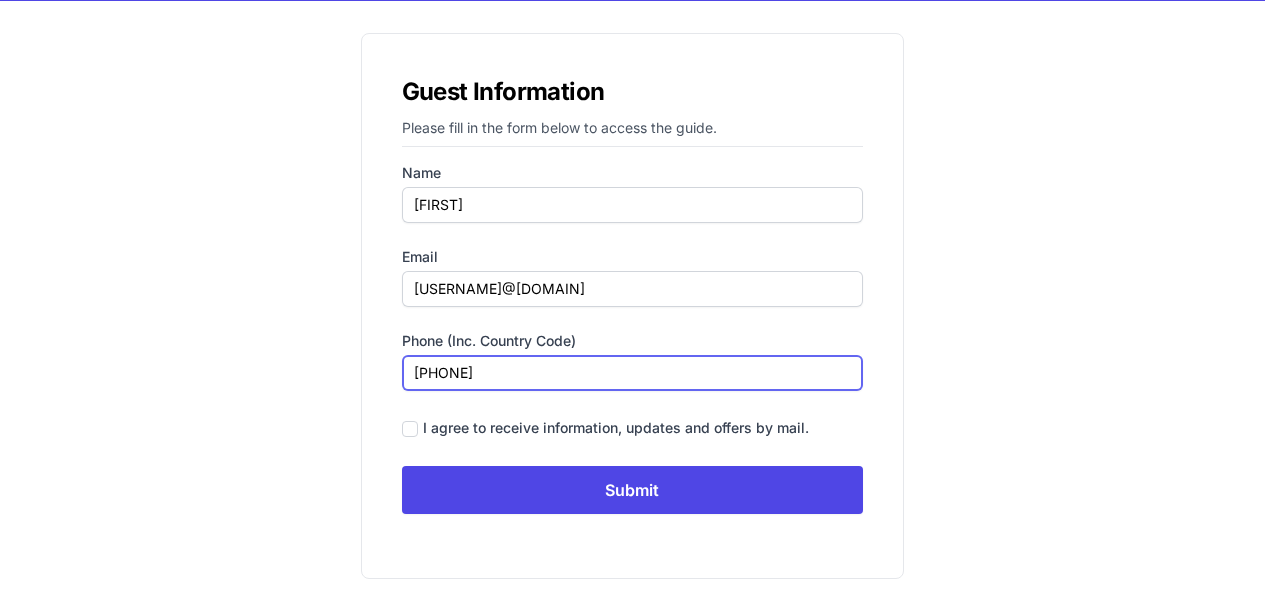 scroll, scrollTop: 145, scrollLeft: 0, axis: vertical 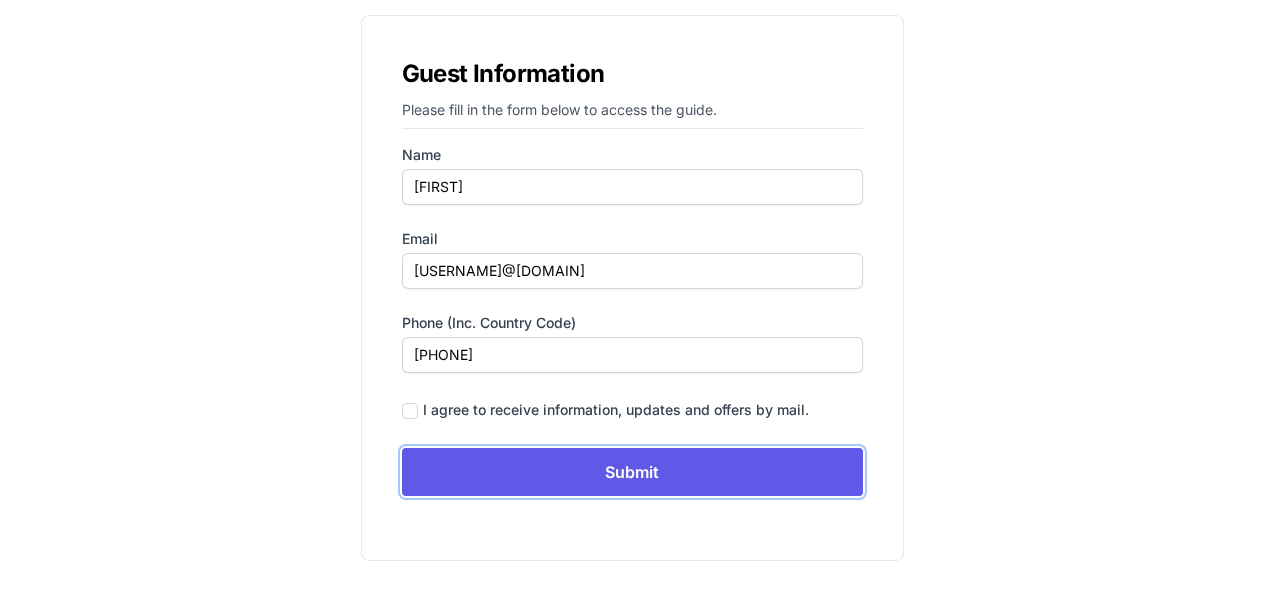 click on "Submit" at bounding box center [633, 472] 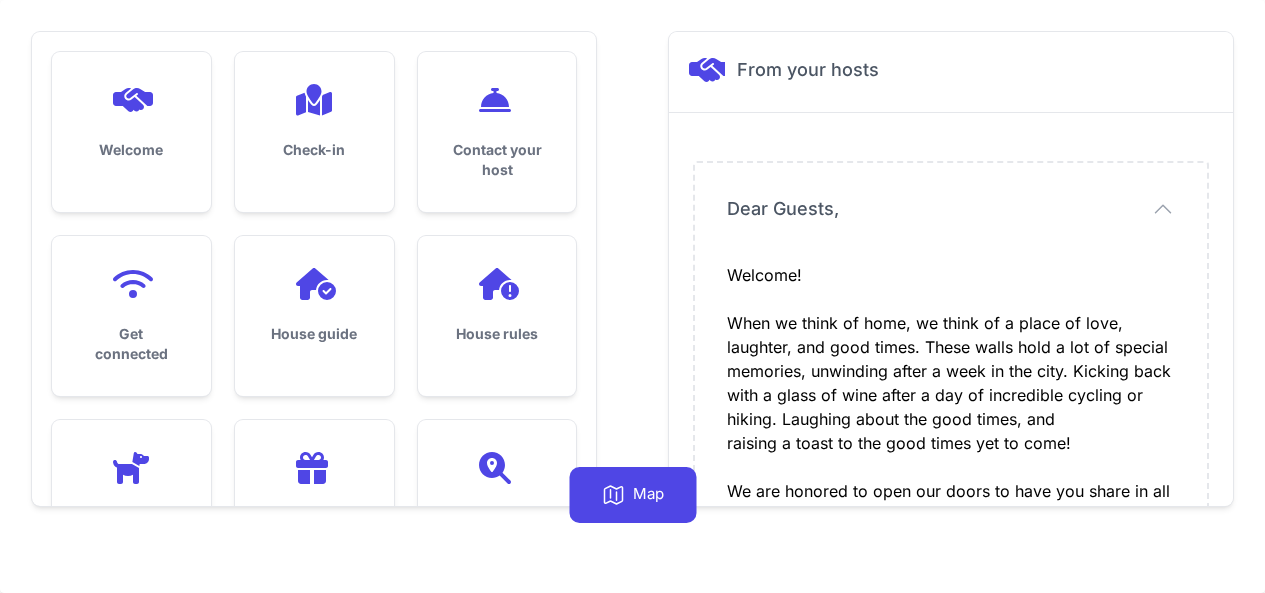 scroll, scrollTop: 0, scrollLeft: 0, axis: both 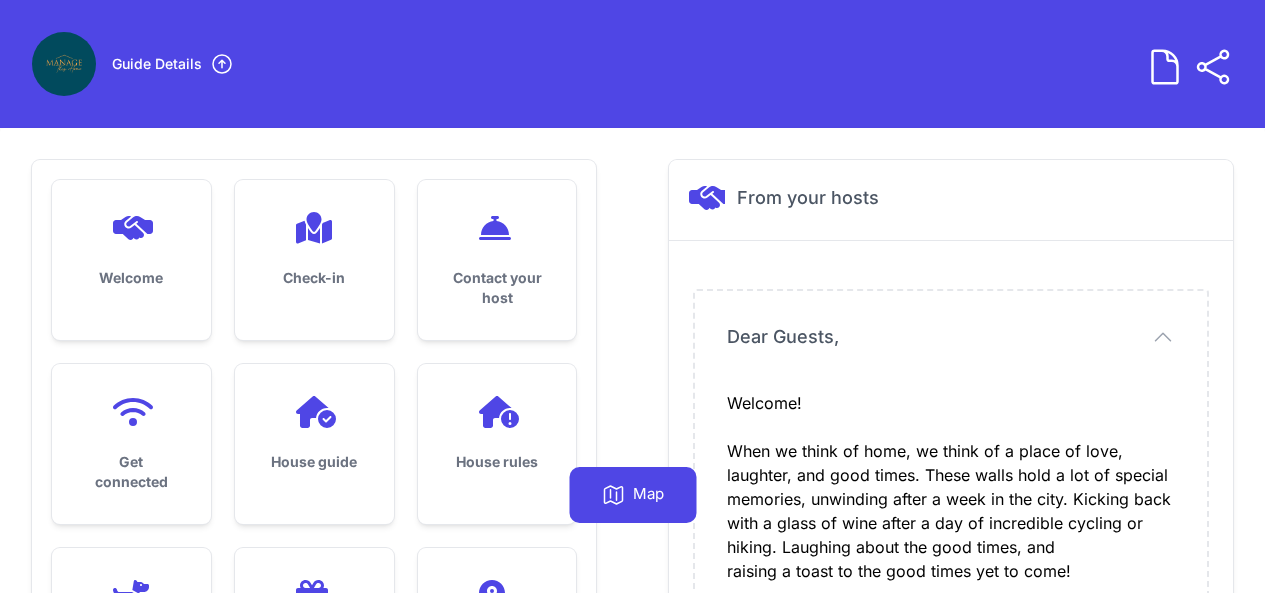 click on "House guide" at bounding box center [314, 434] 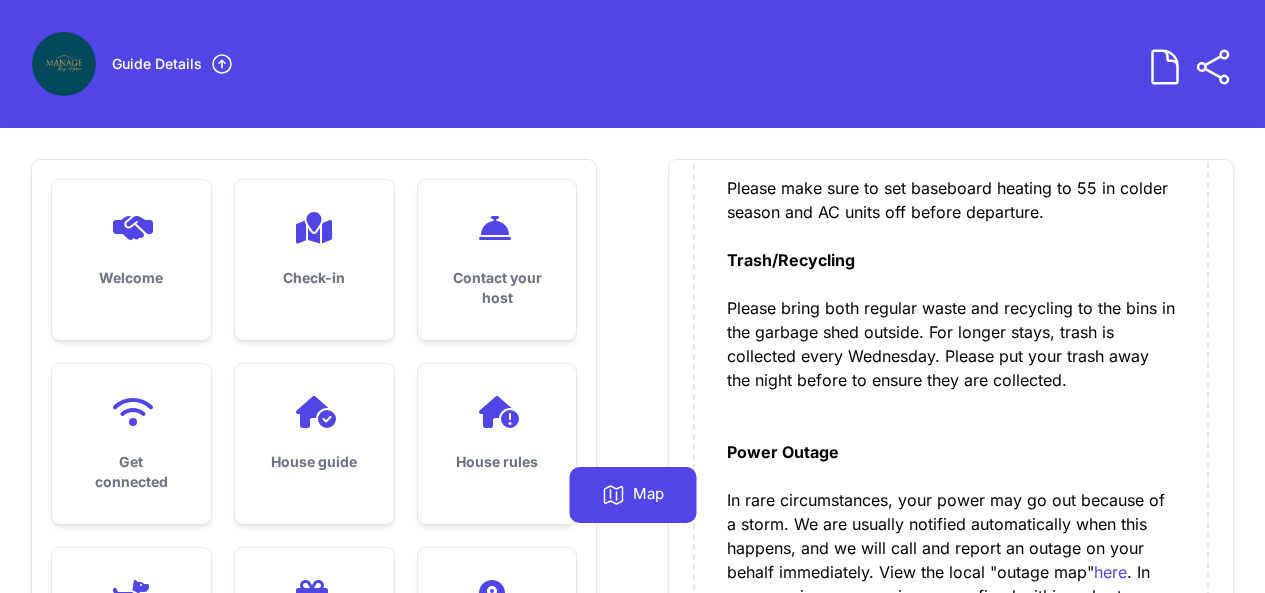 scroll, scrollTop: 600, scrollLeft: 0, axis: vertical 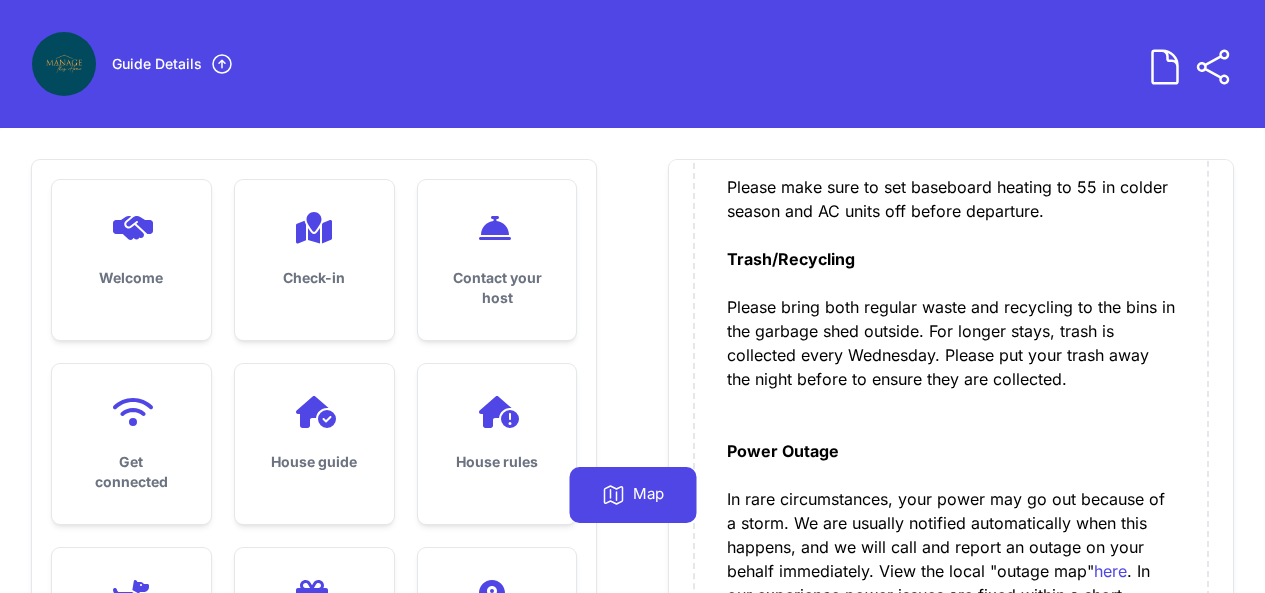 click on "Please bring both regular waste and recycling to the bins in the garbage shed outside. For longer stays, trash is collected every Wednesday. Please put your trash away the night before to ensure they are collected.  Power Outage In rare circumstances, your power may go out because of a storm. We are usually notified automatically when this happens, and we will call and report an outage on your behalf immediately. View the local "outage map"  here . In our experience power issues are fixed within a short period of time (< 4 hours). There is a flashlight and extra batteries in the green cabinet by the entrance, along with candles and matches. Should you need access to the breaker box, please contact us. Wildlife Encounters Black bears are attracted to food and are very curious, so avoid leaving unaccompanied food in the backyard and on the grill. Our windows are screened, though leaving doors open for prolonged periods gives local nature a chance to explore. Snow and the roads" at bounding box center [951, 823] 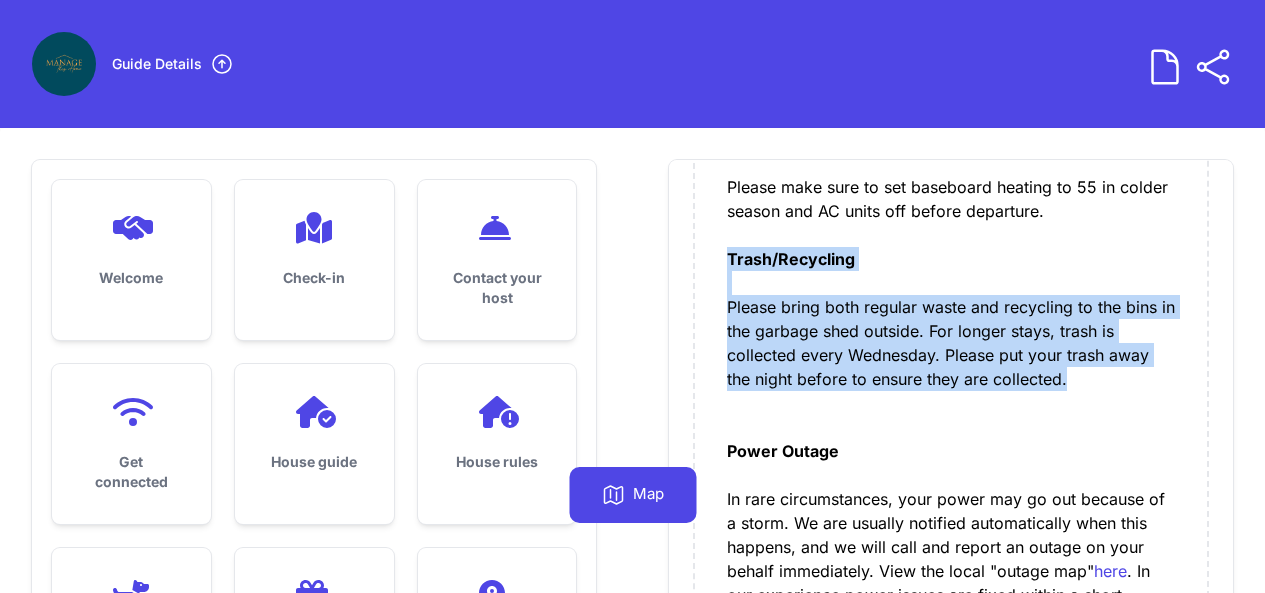 drag, startPoint x: 980, startPoint y: 373, endPoint x: 718, endPoint y: 275, distance: 279.72845 